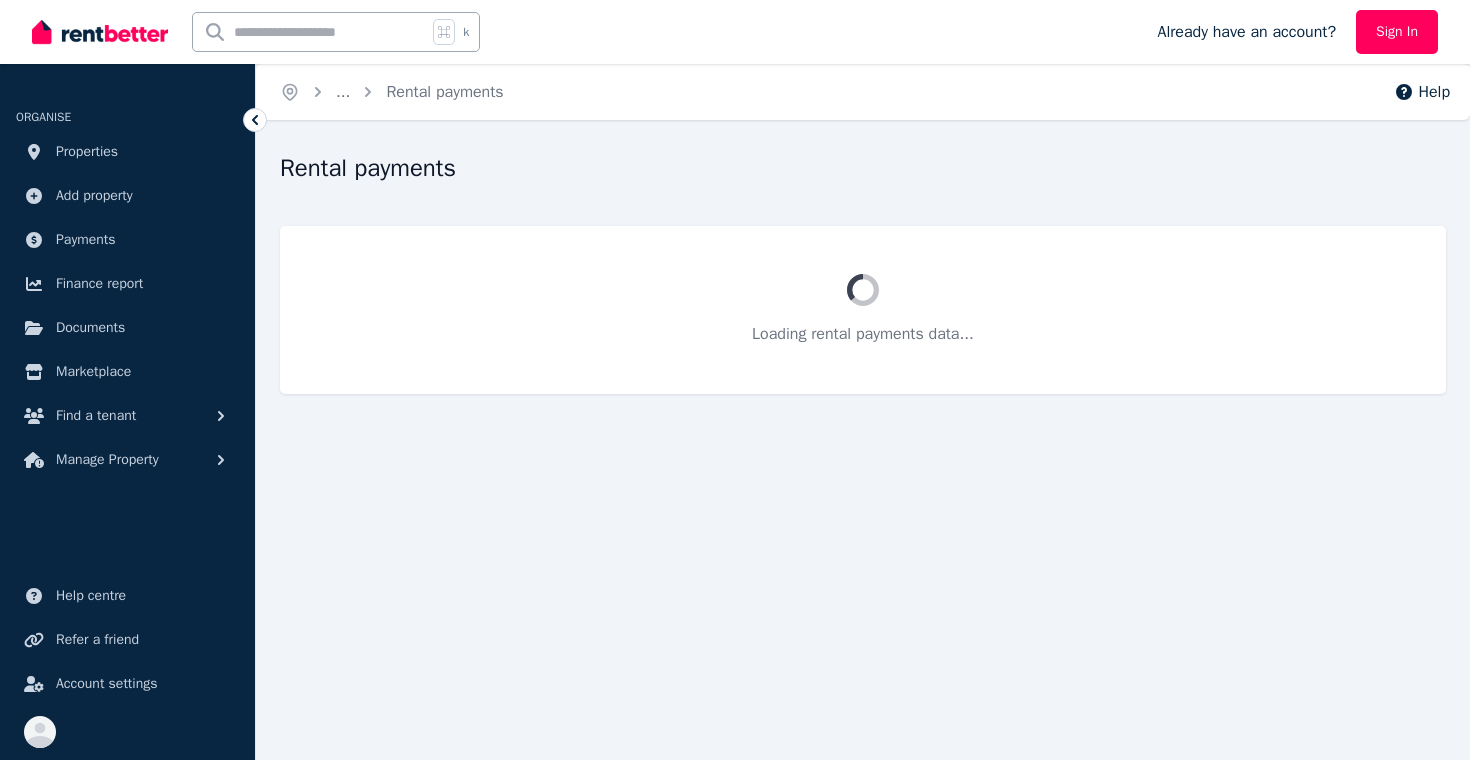 scroll, scrollTop: 0, scrollLeft: 0, axis: both 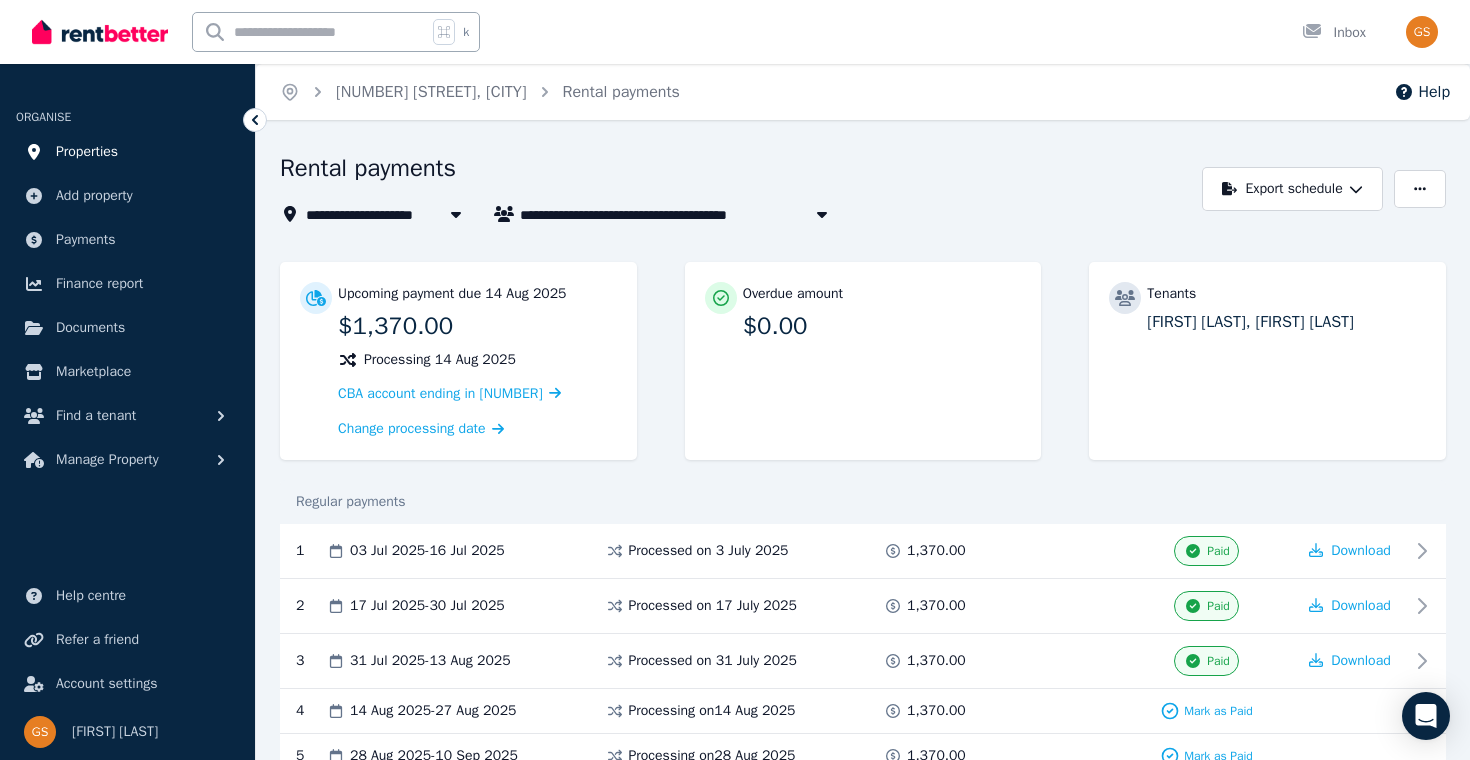 click on "Properties" at bounding box center [87, 152] 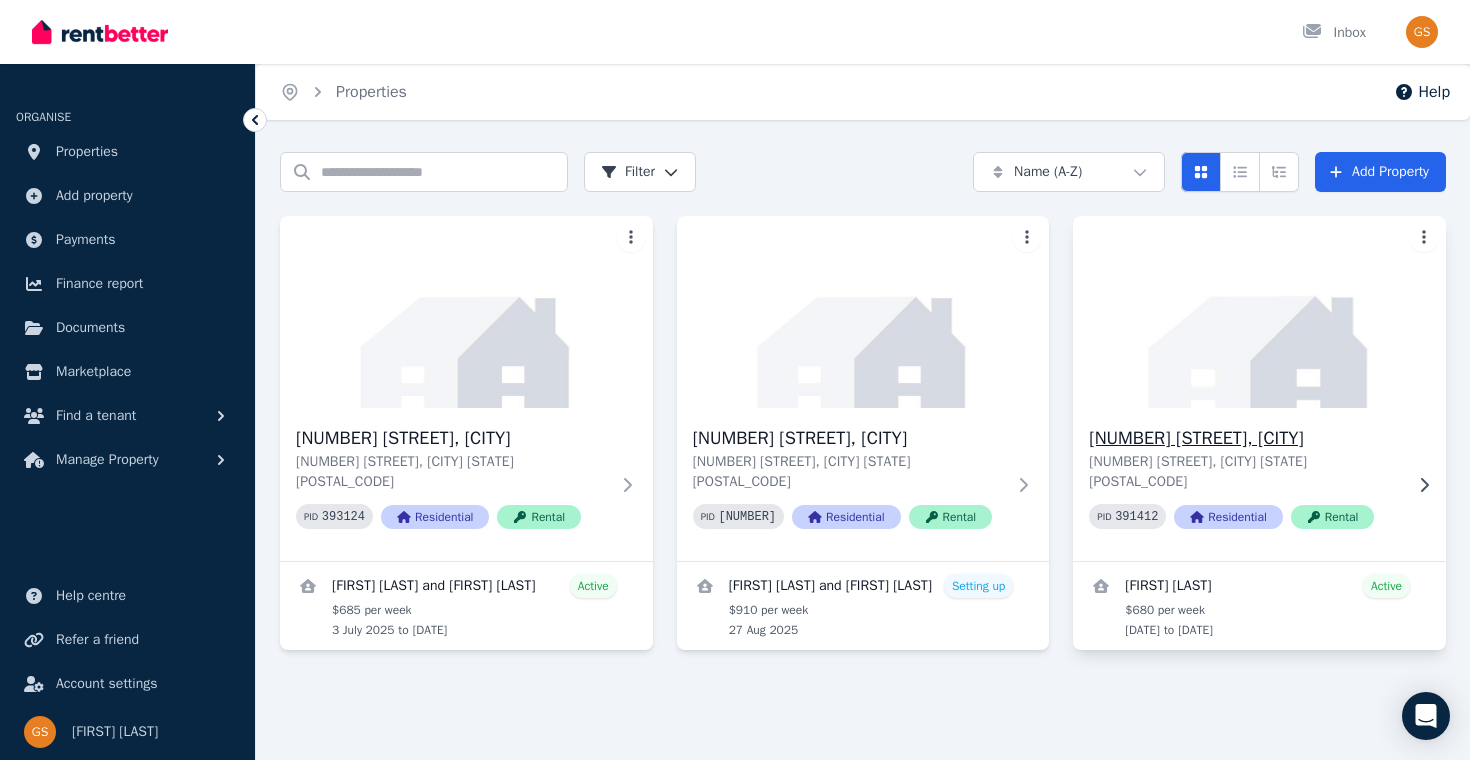 click on "[NUMBER] [STREET], [CITY]" at bounding box center [1245, 438] 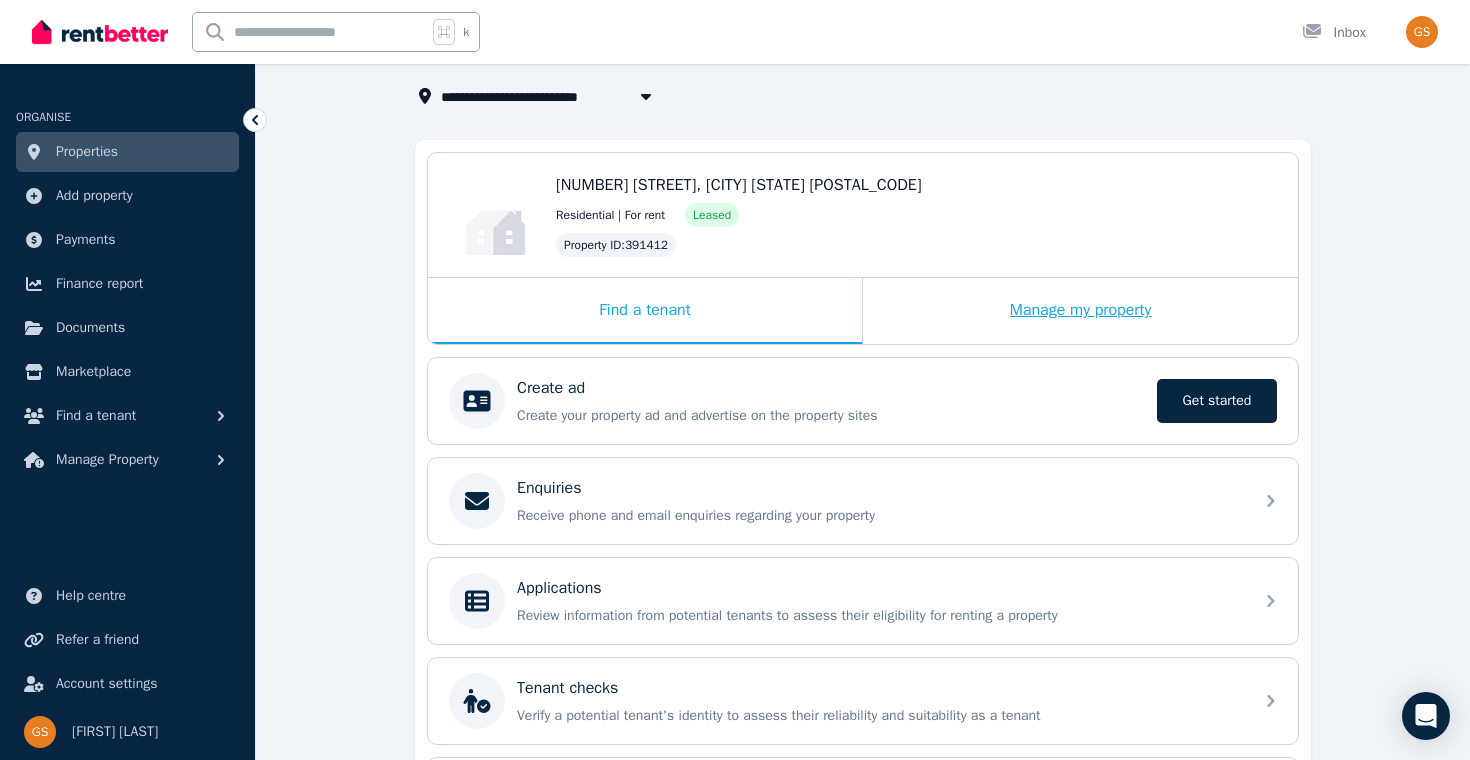 scroll, scrollTop: 119, scrollLeft: 0, axis: vertical 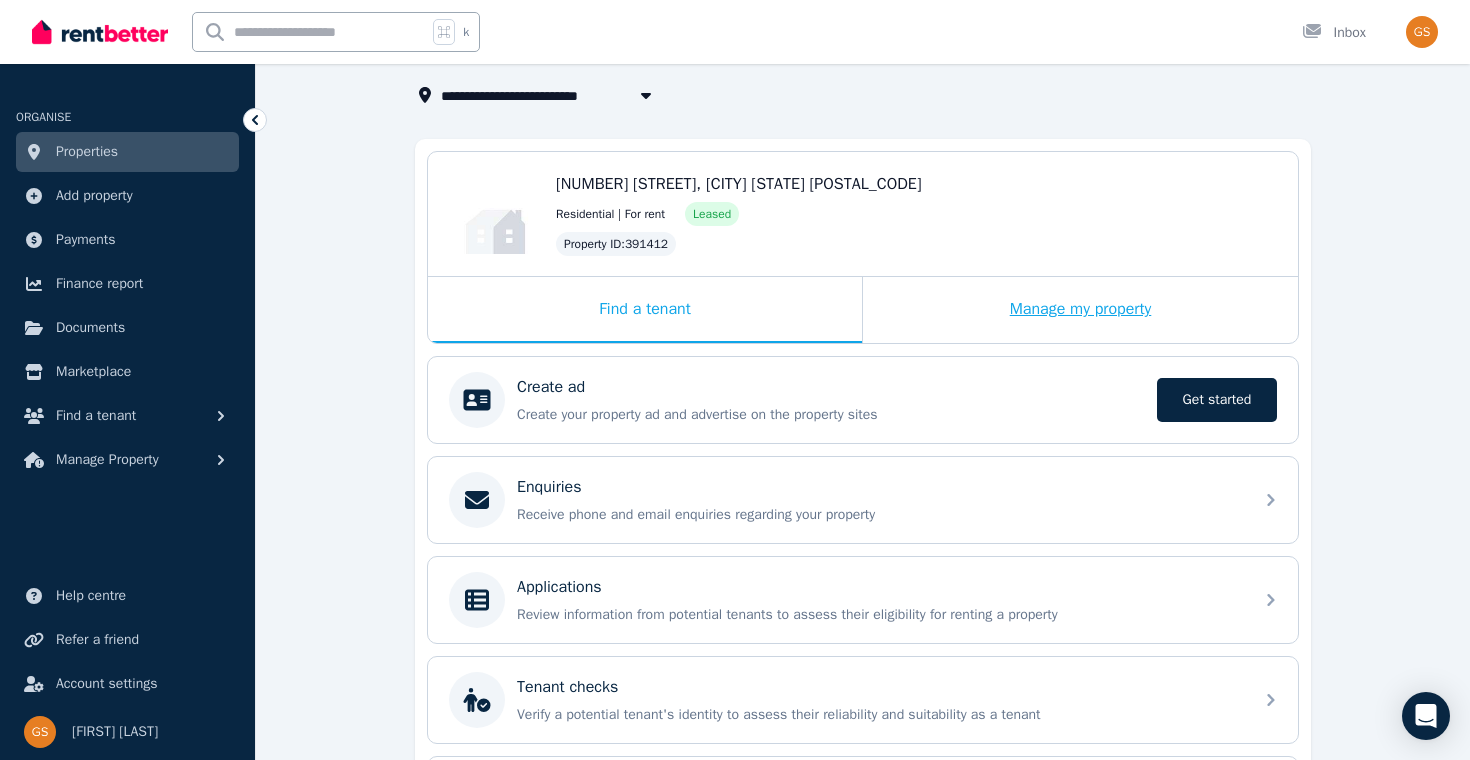 click on "Manage my property" at bounding box center (1080, 310) 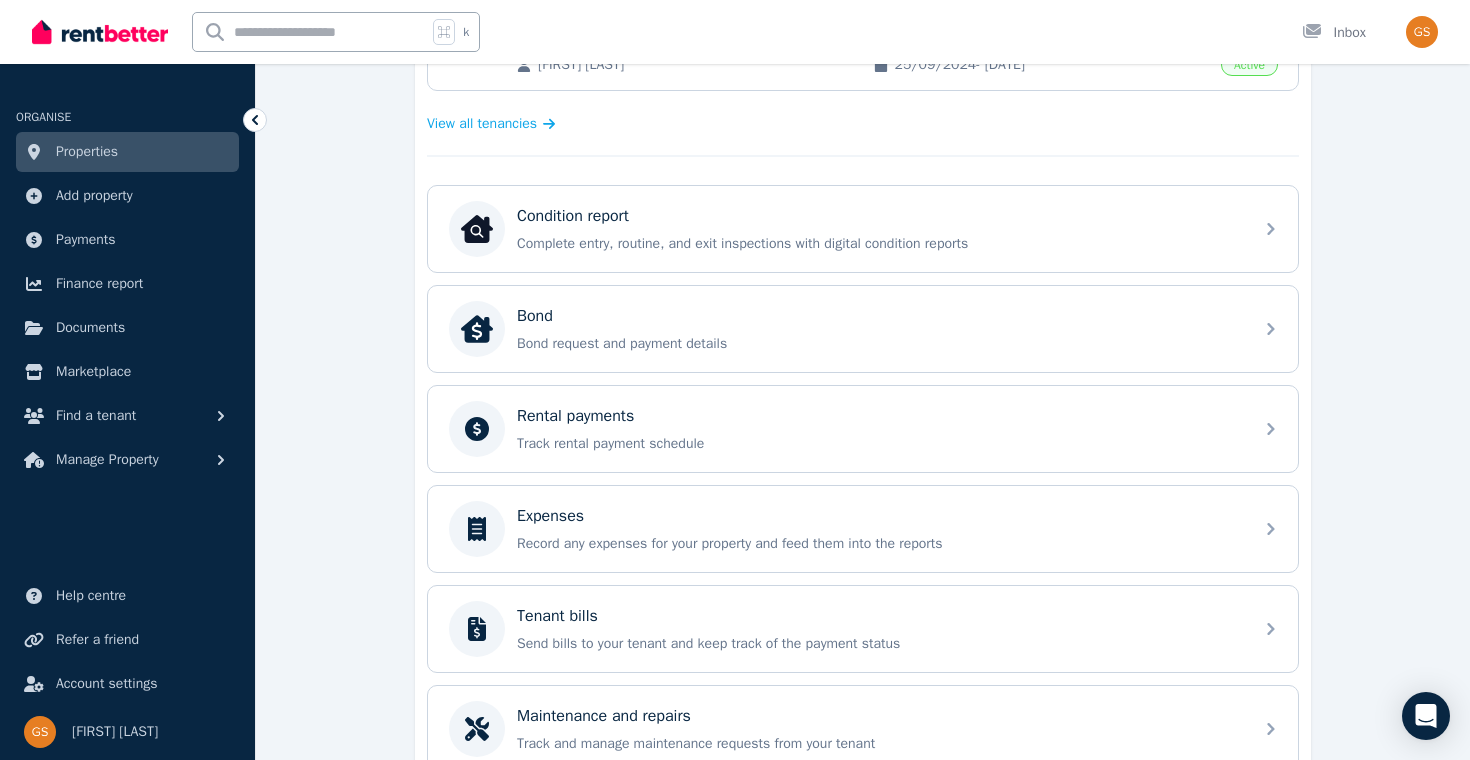 scroll, scrollTop: 548, scrollLeft: 0, axis: vertical 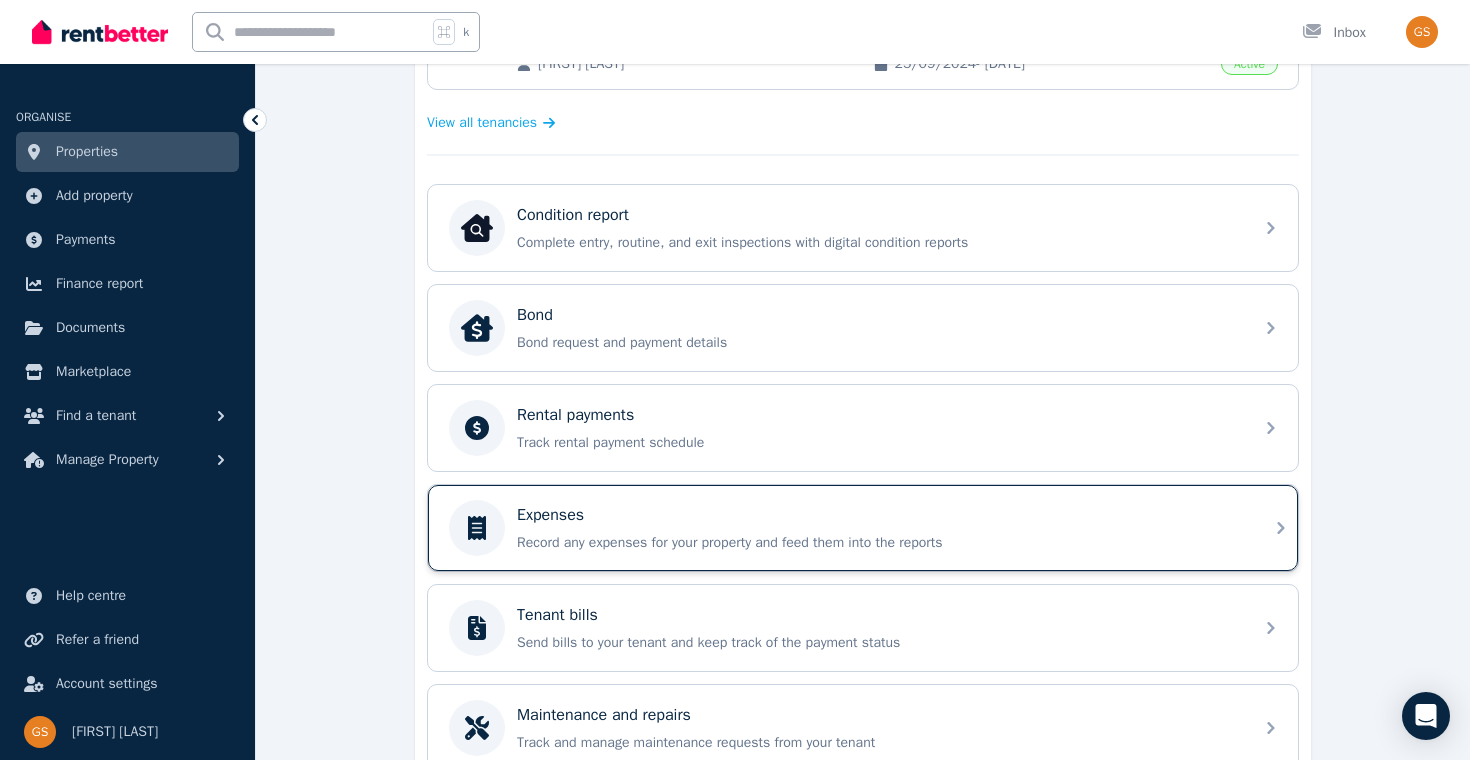 click on "Expenses Record any expenses for your property and feed them into the reports" at bounding box center [863, 528] 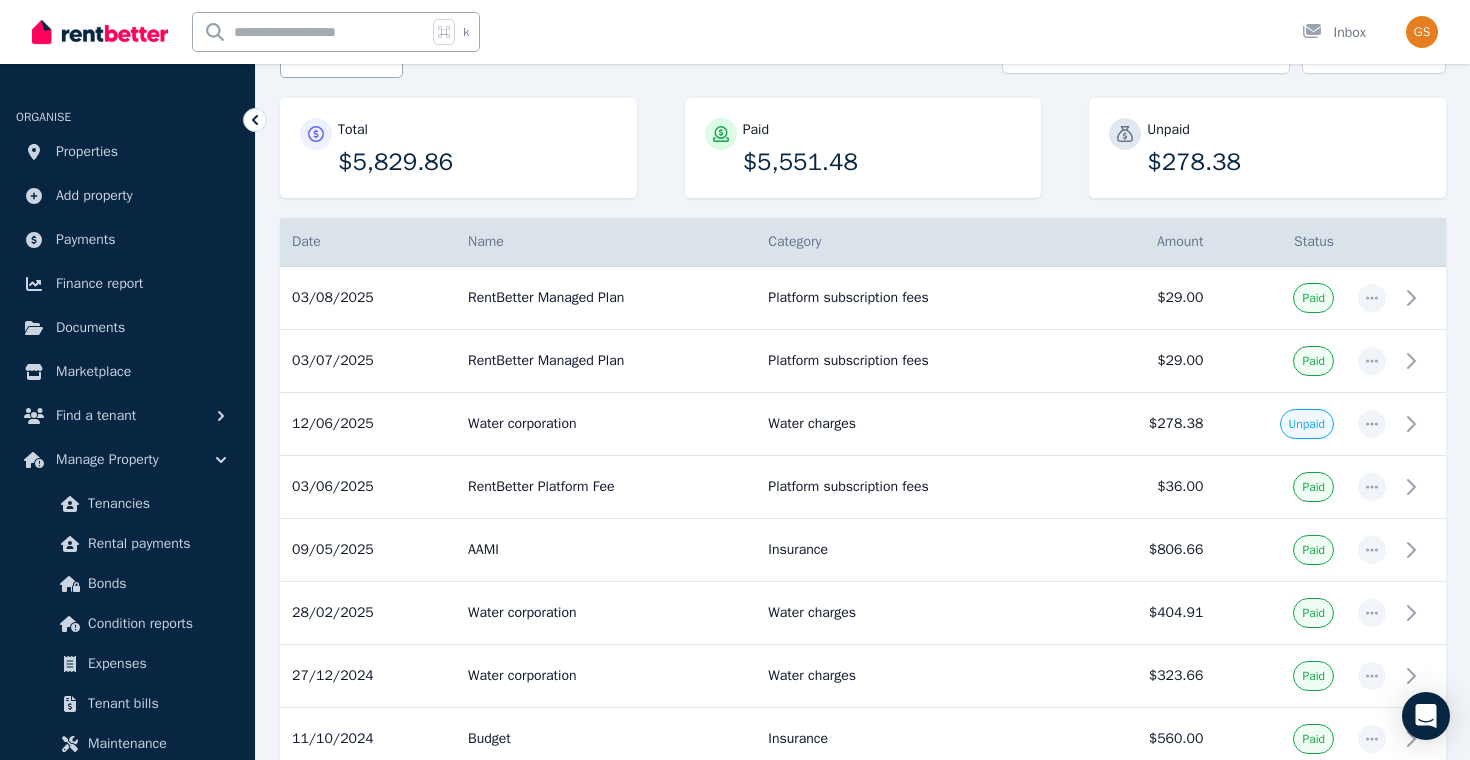 scroll, scrollTop: 227, scrollLeft: 0, axis: vertical 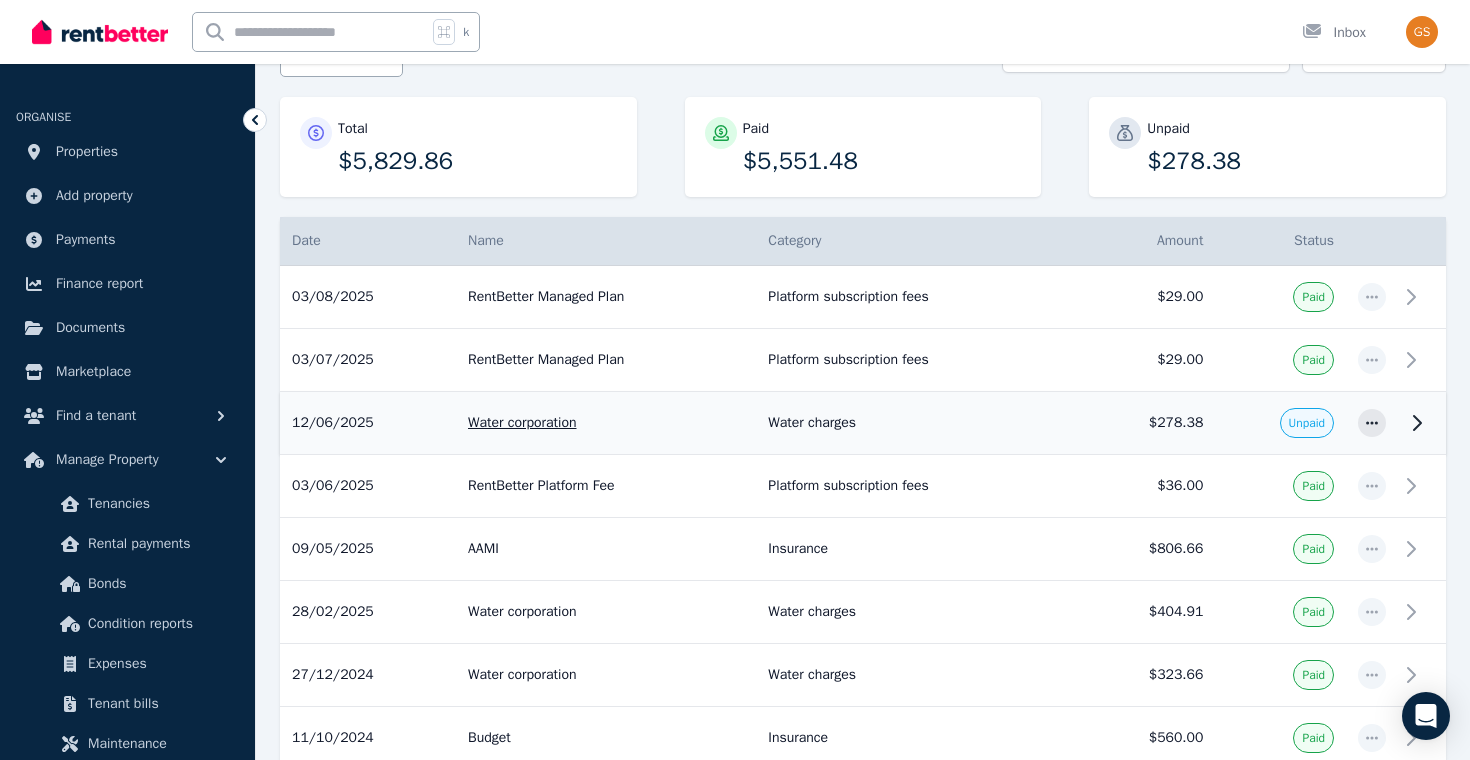 click on "Unpaid" at bounding box center [1307, 423] 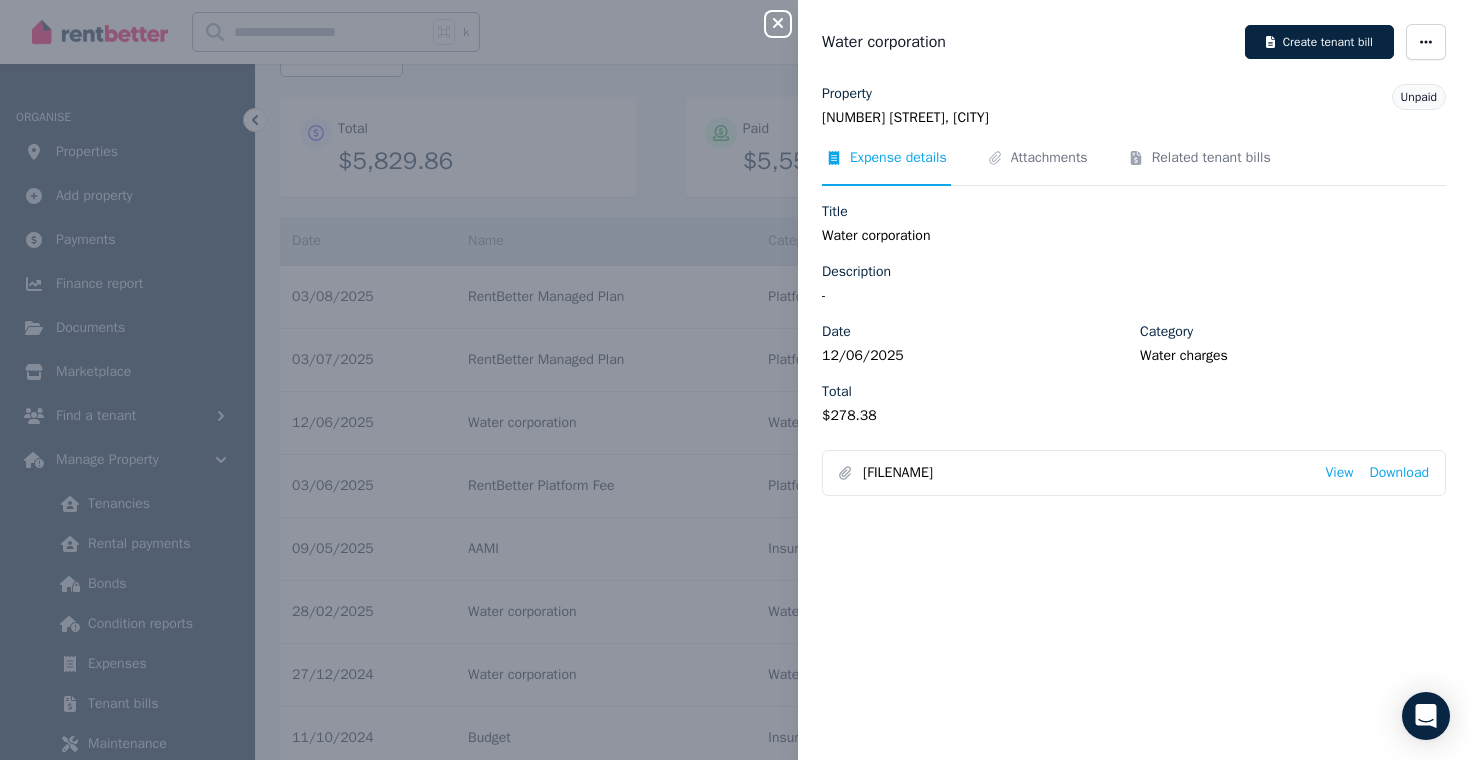 click on "Close panel Water corporation Create tenant bill Property [NUMBER] [STREET], [CITY] Unpaid Expense details Attachments Related tenant bills Title Water corporation Description - Date [DATE] Category Water charges Total $278.38 [FILENAME] View Download" at bounding box center (735, 380) 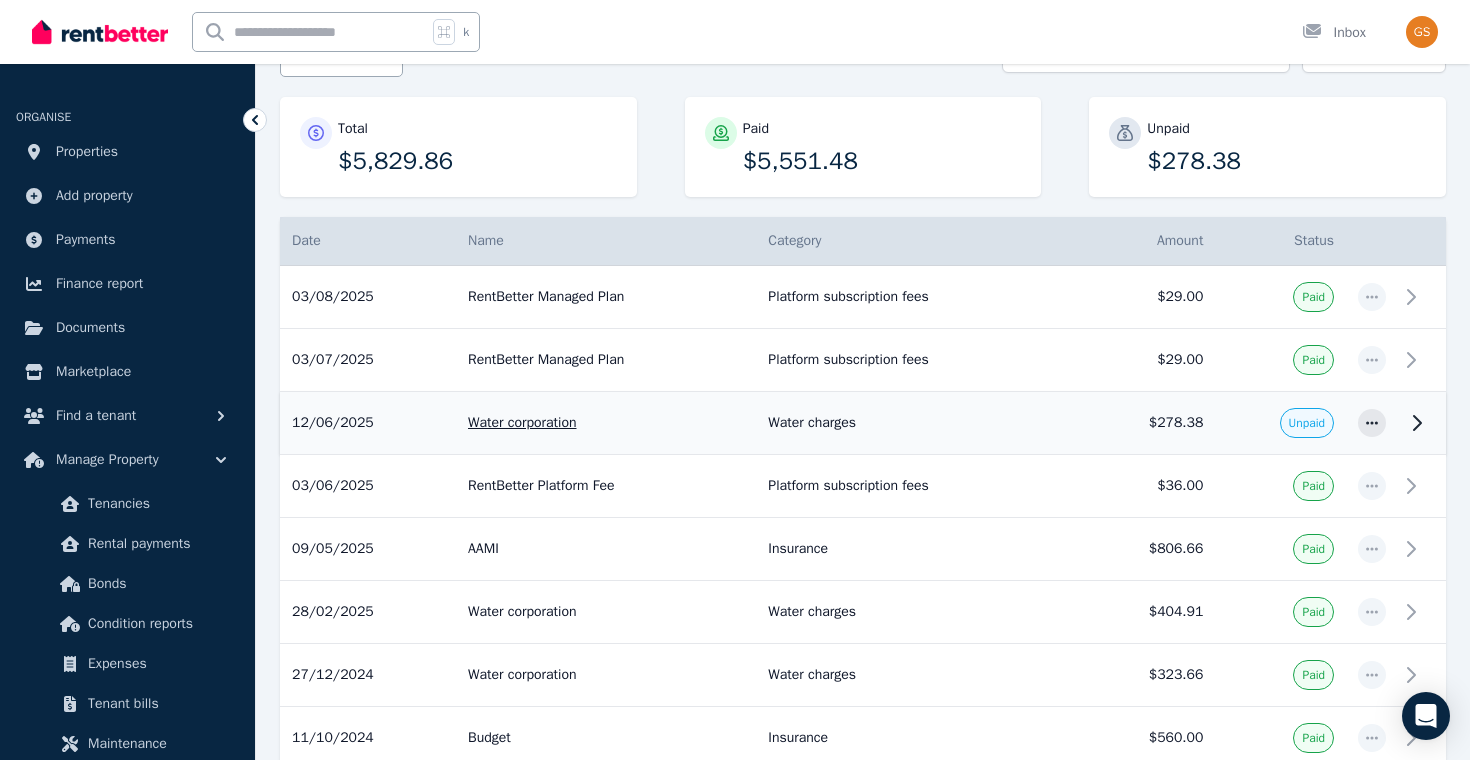 click 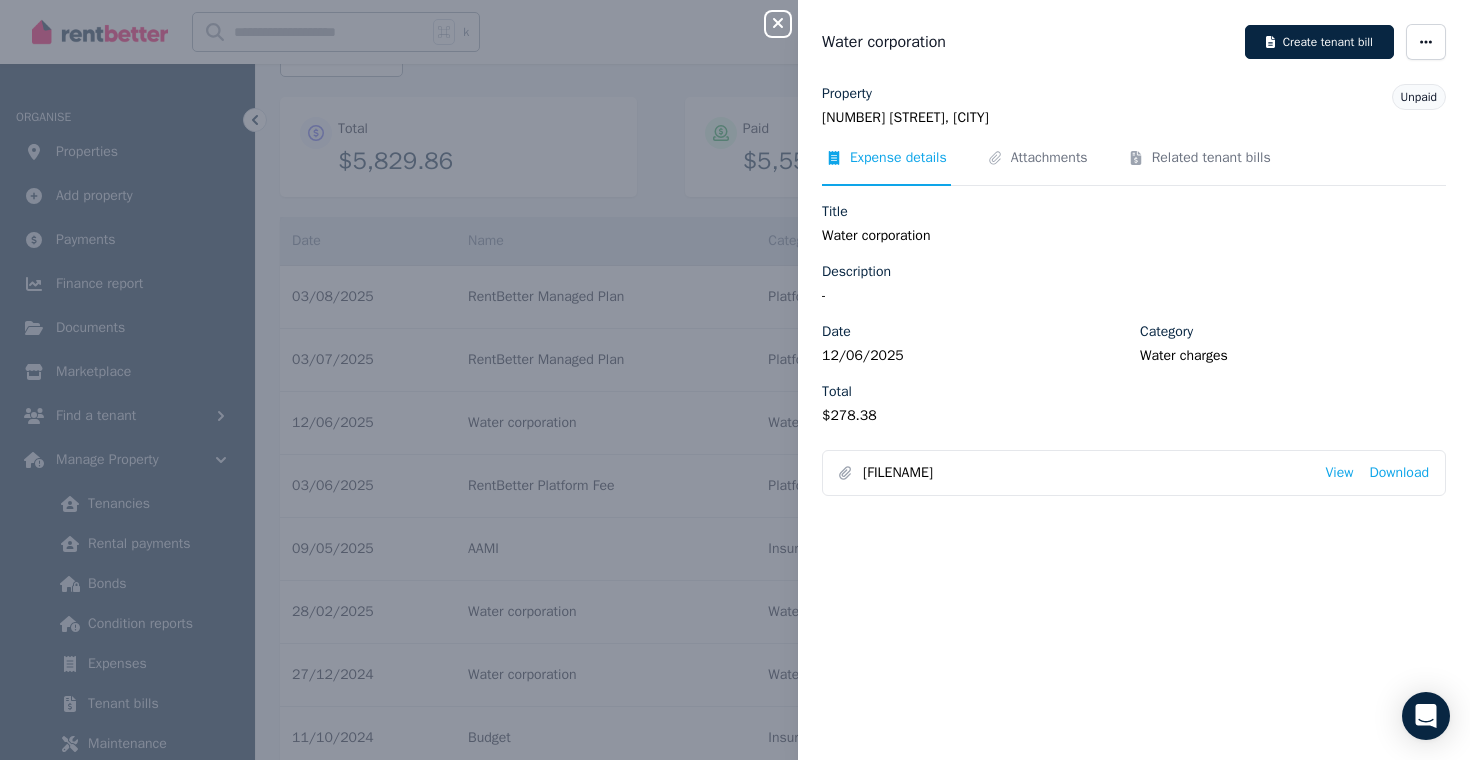 click on "Unpaid" at bounding box center (1419, 97) 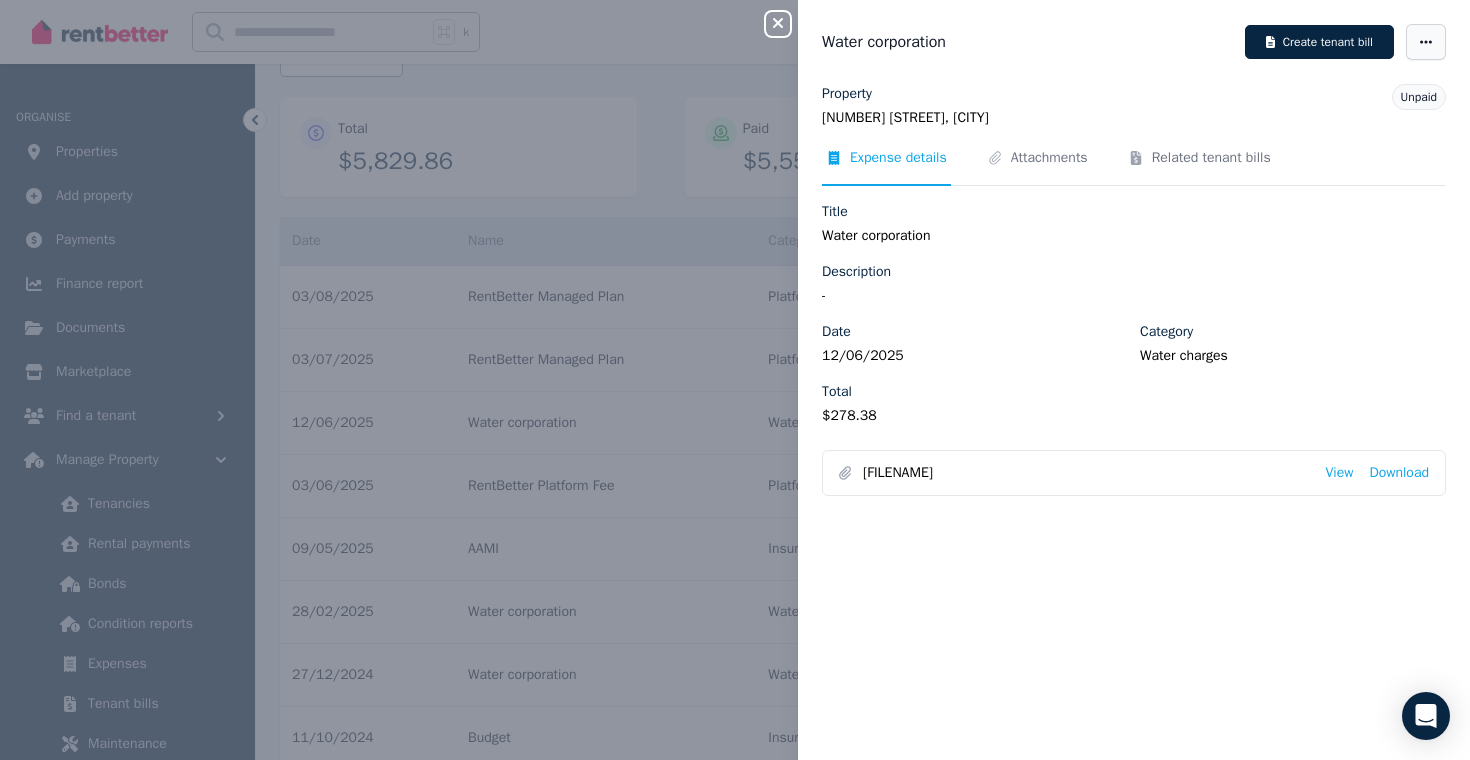 click 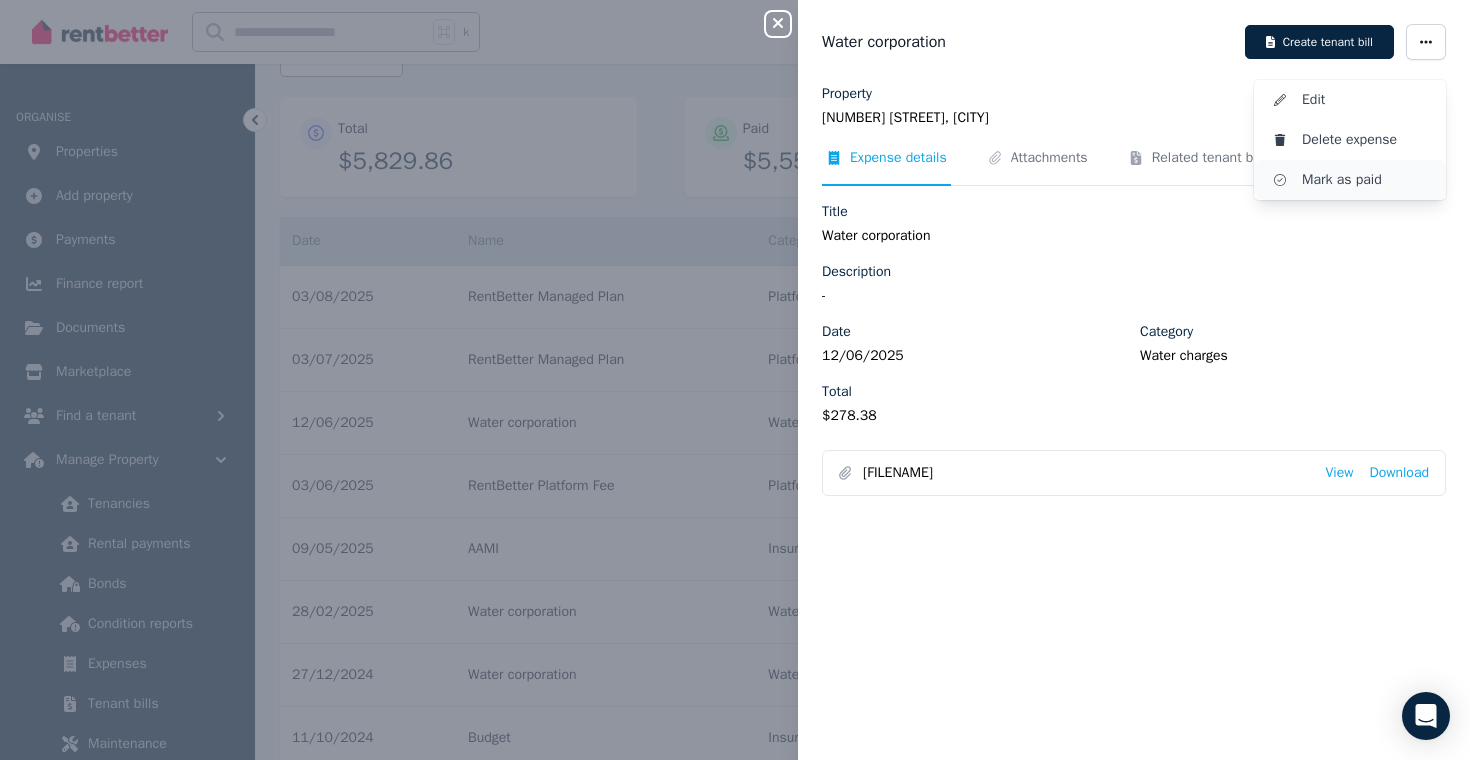 click on "Mark as paid" at bounding box center [1366, 180] 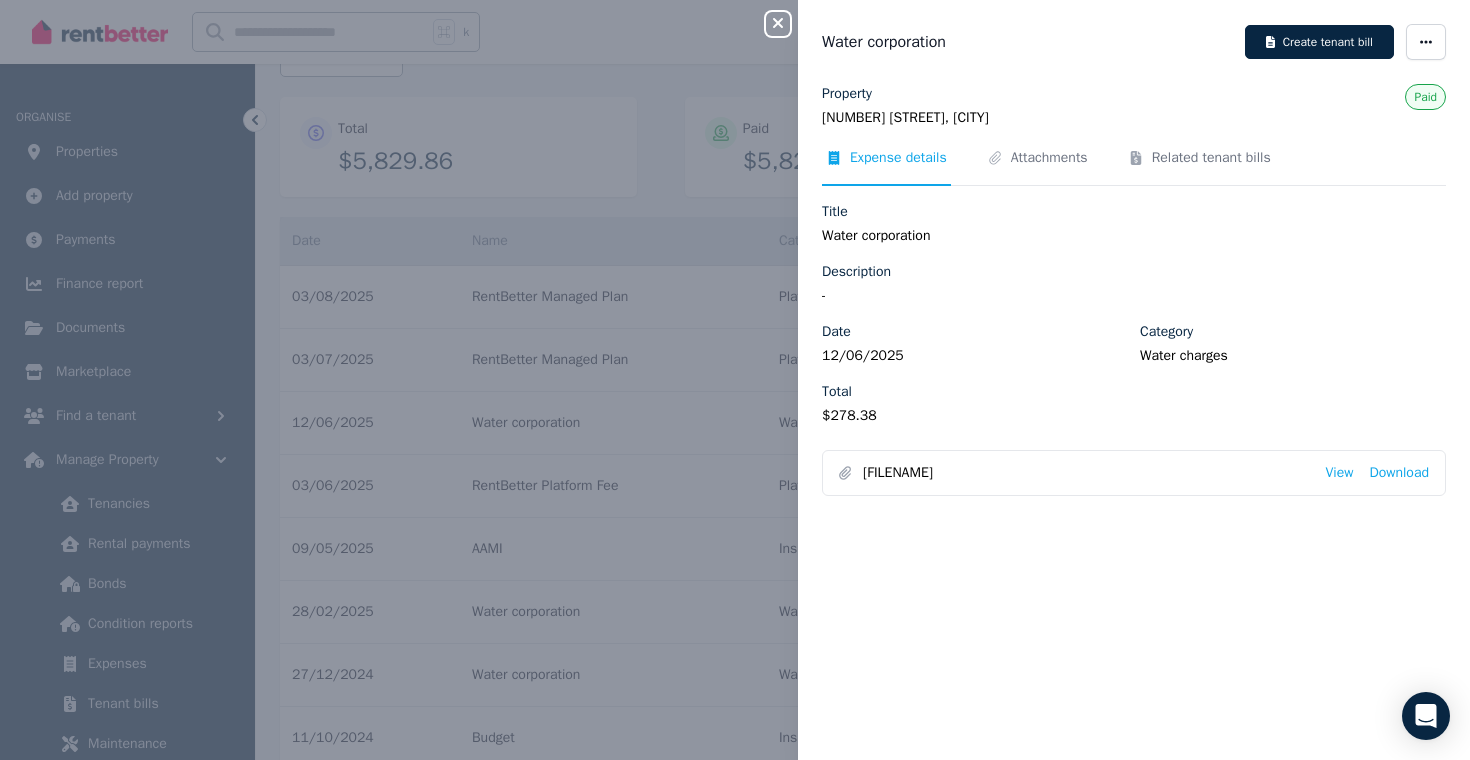 click on "Close panel Water corporation Create tenant bill Property [NUMBER] [STREET], [CITY] Paid Expense details Attachments Related tenant bills Title Water corporation Description - Date [DATE] Category Water charges Total $278.38 [FILENAME] View Download" at bounding box center [735, 380] 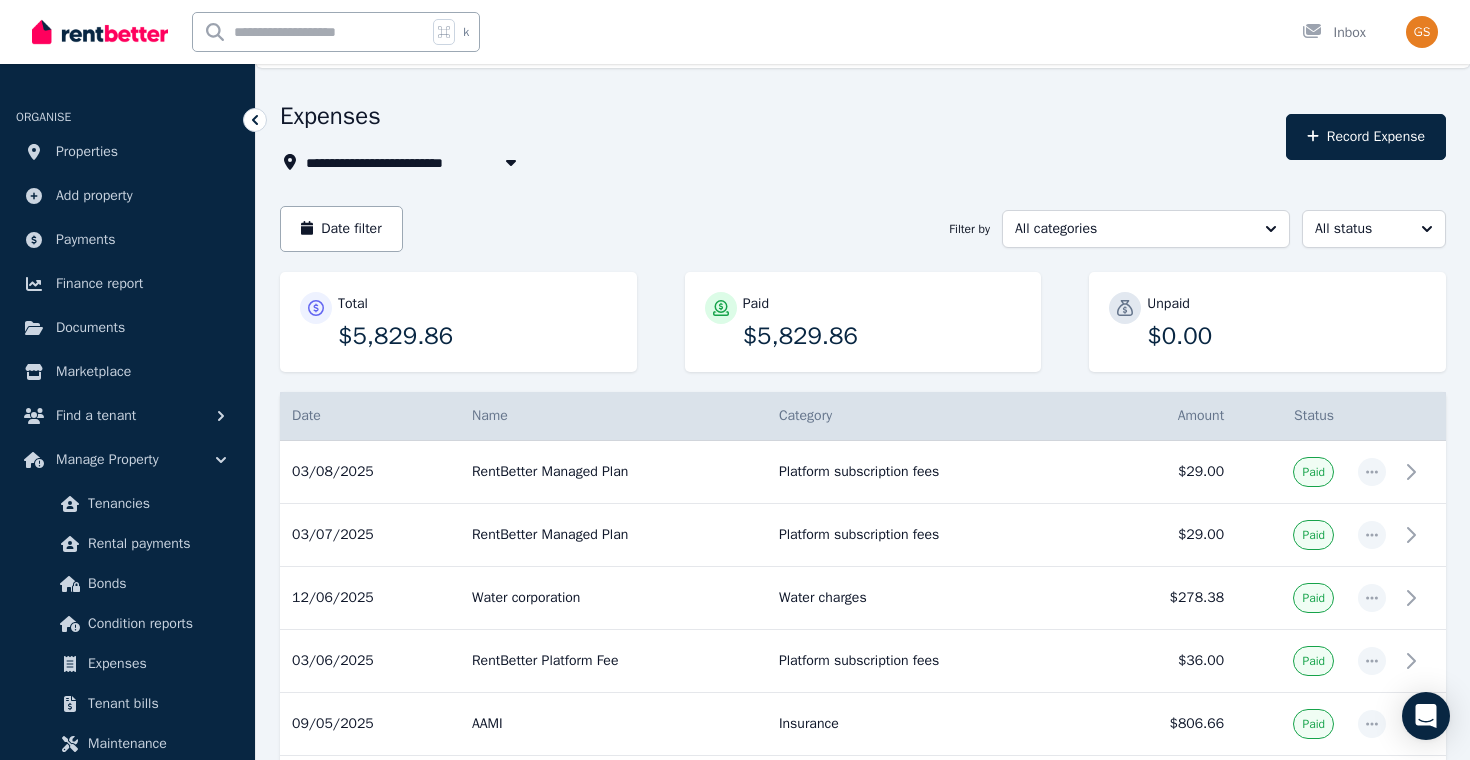 scroll, scrollTop: 22, scrollLeft: 0, axis: vertical 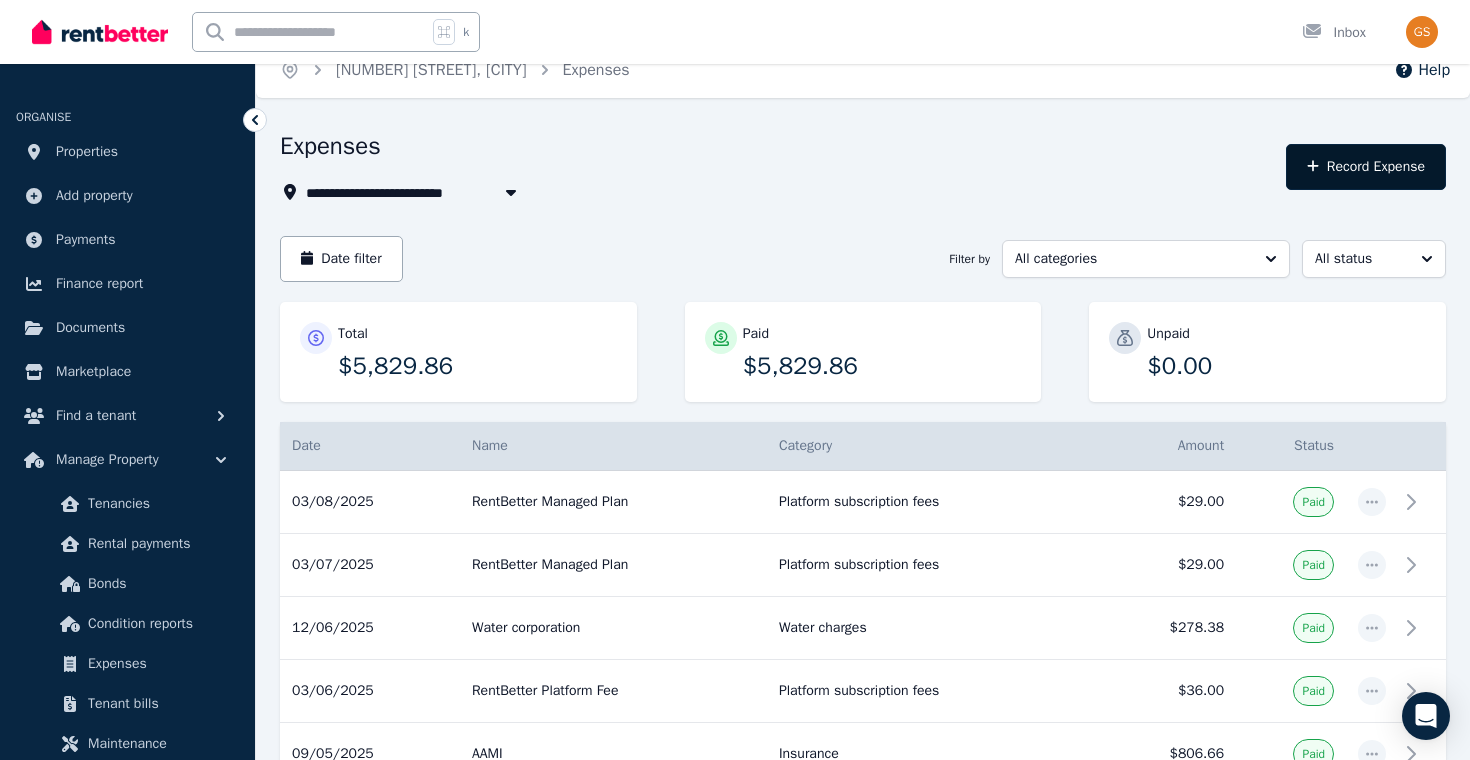 click on "Record Expense" at bounding box center [1366, 167] 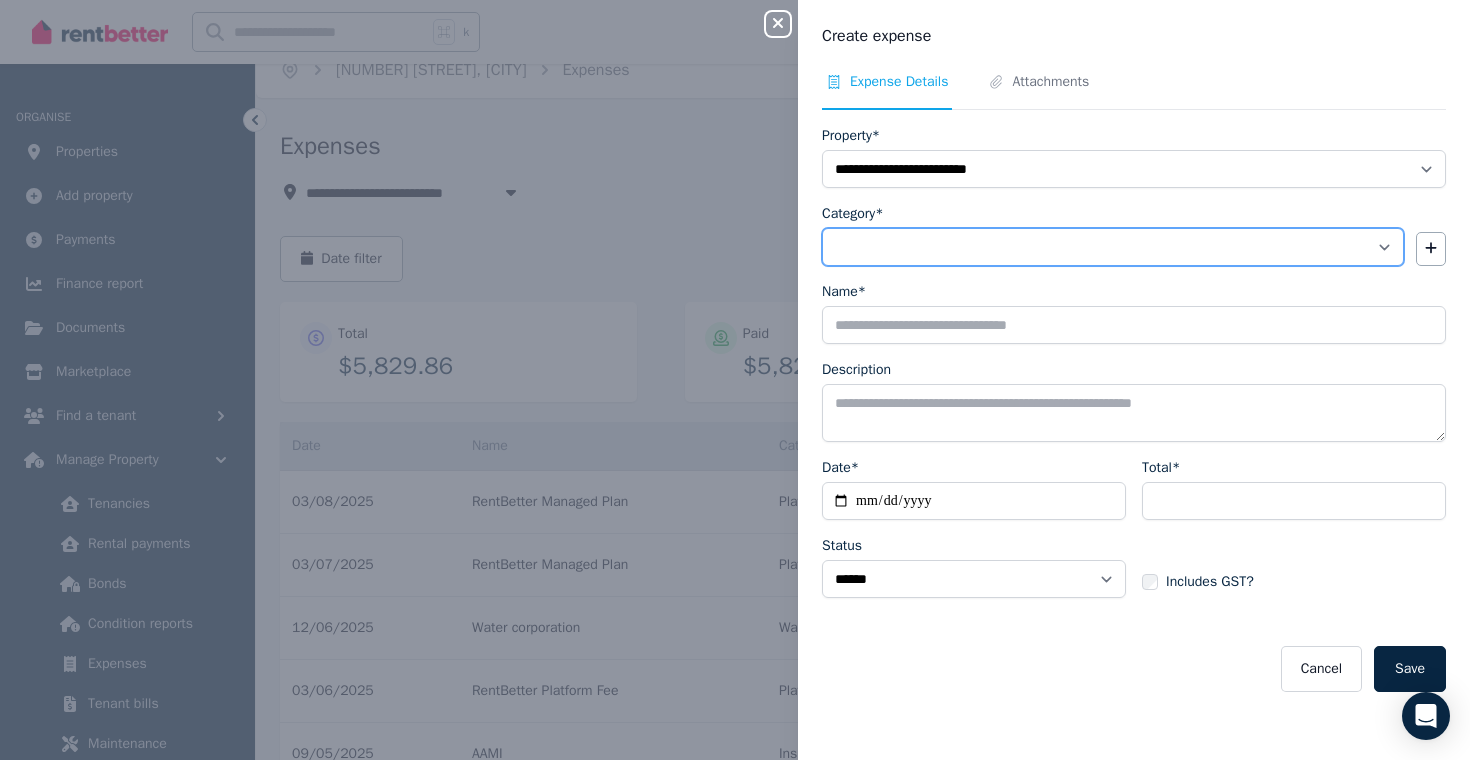 click on "**********" at bounding box center (1113, 247) 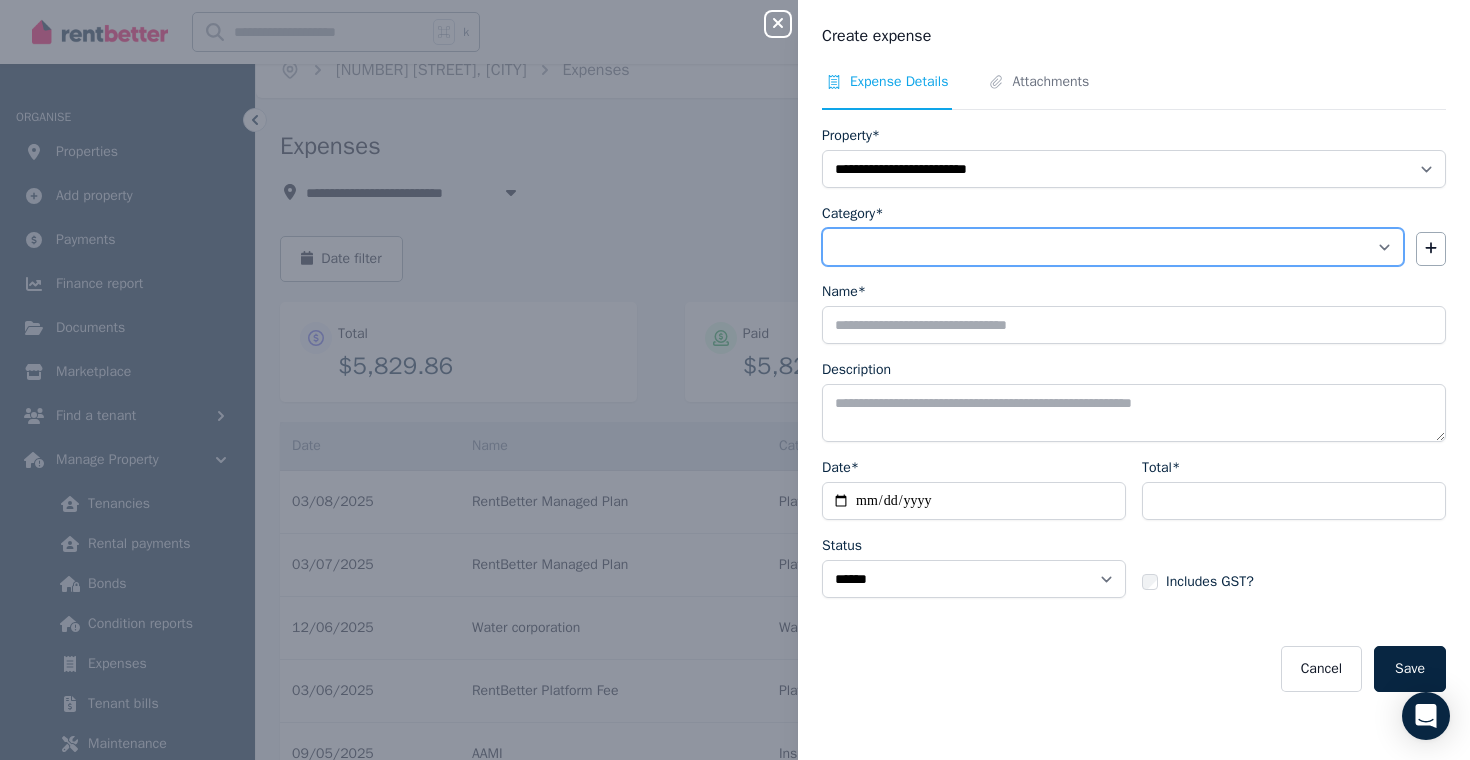 select on "**********" 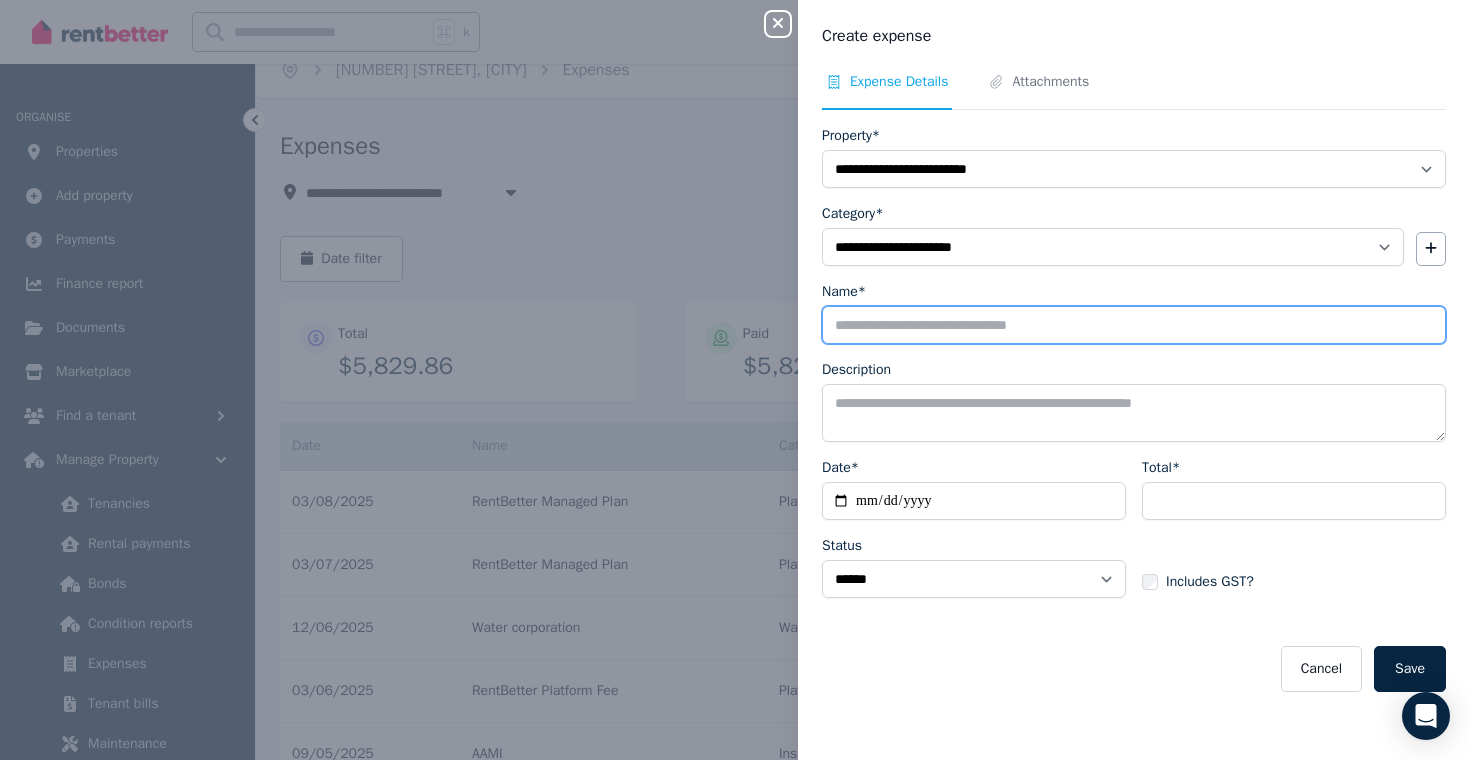 click on "Name*" at bounding box center (1134, 325) 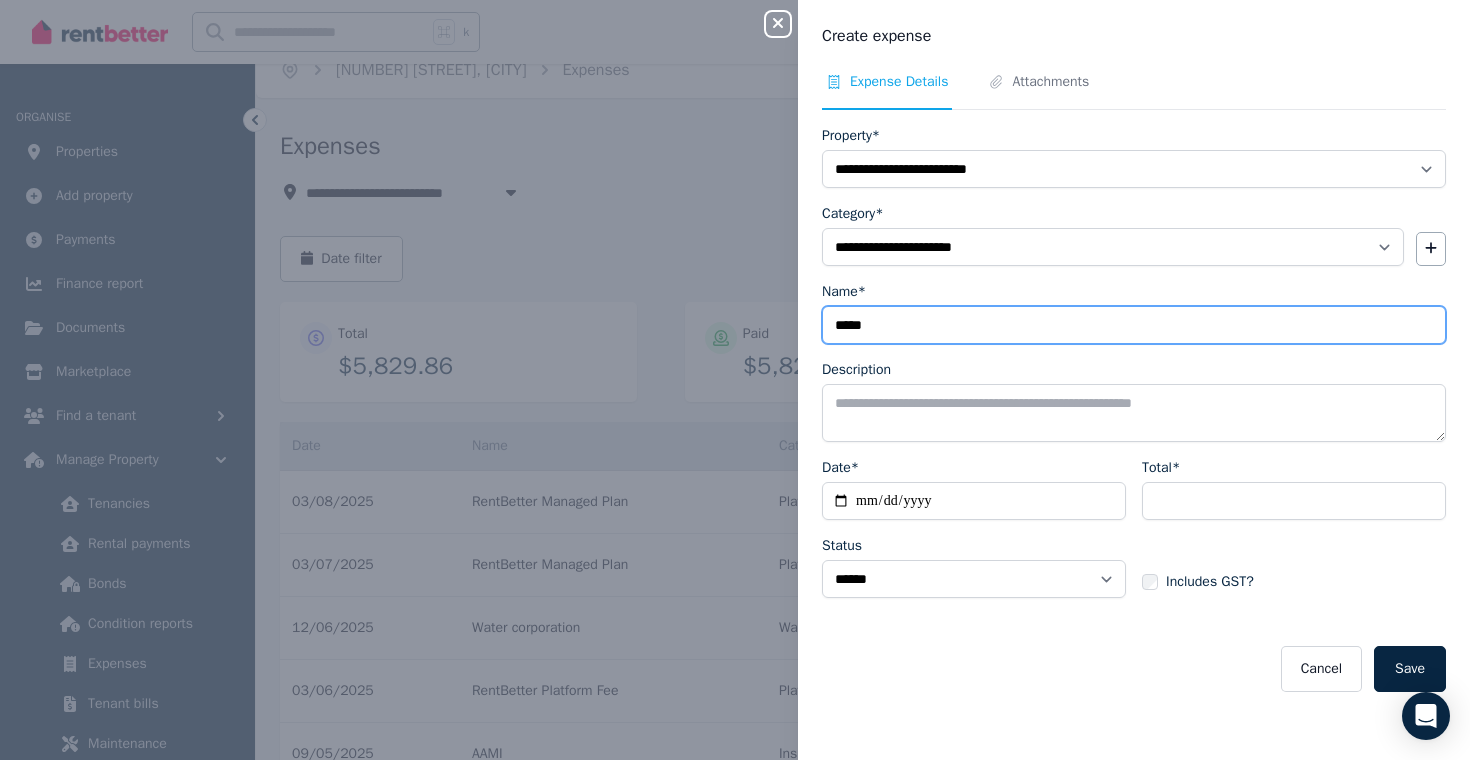 type on "*****" 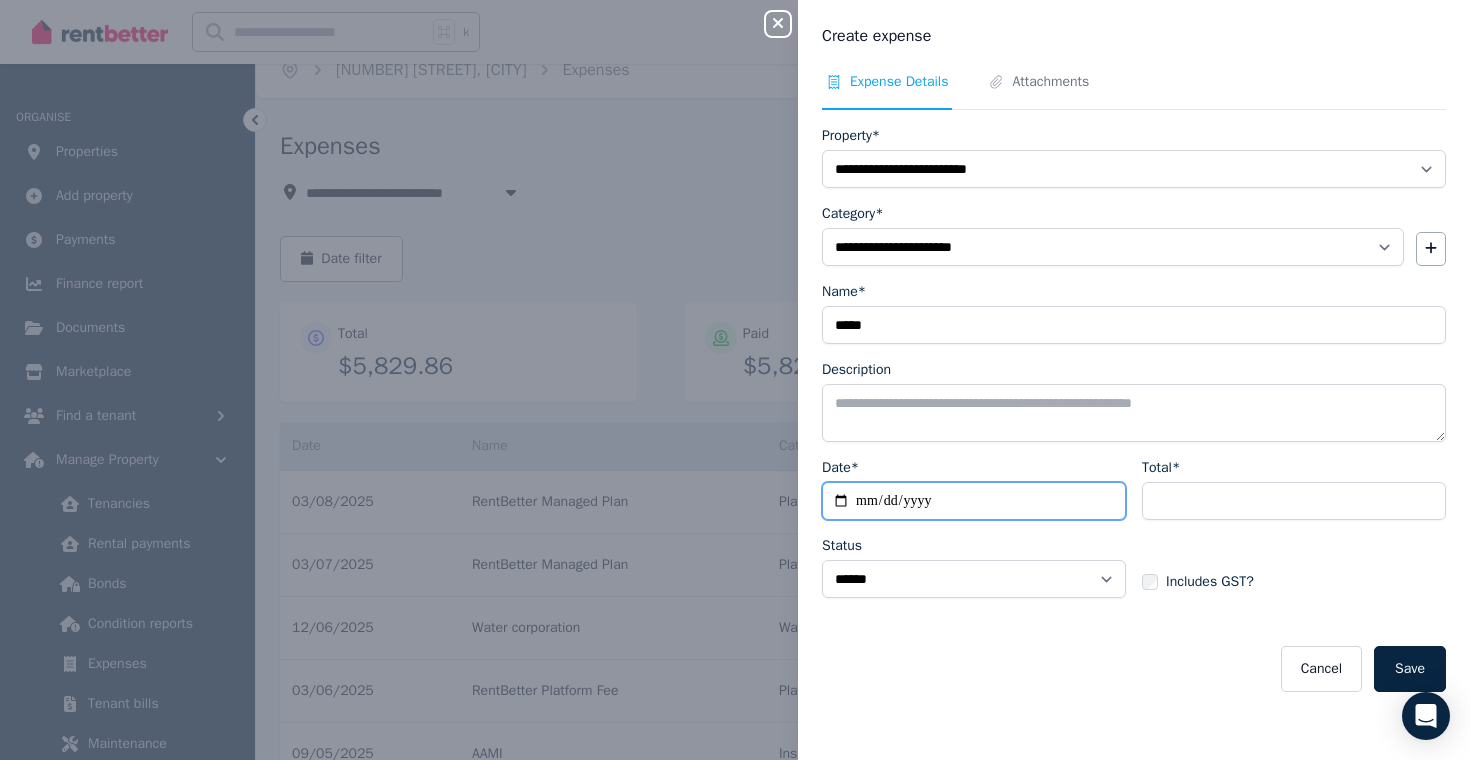 click on "Date*" at bounding box center (974, 501) 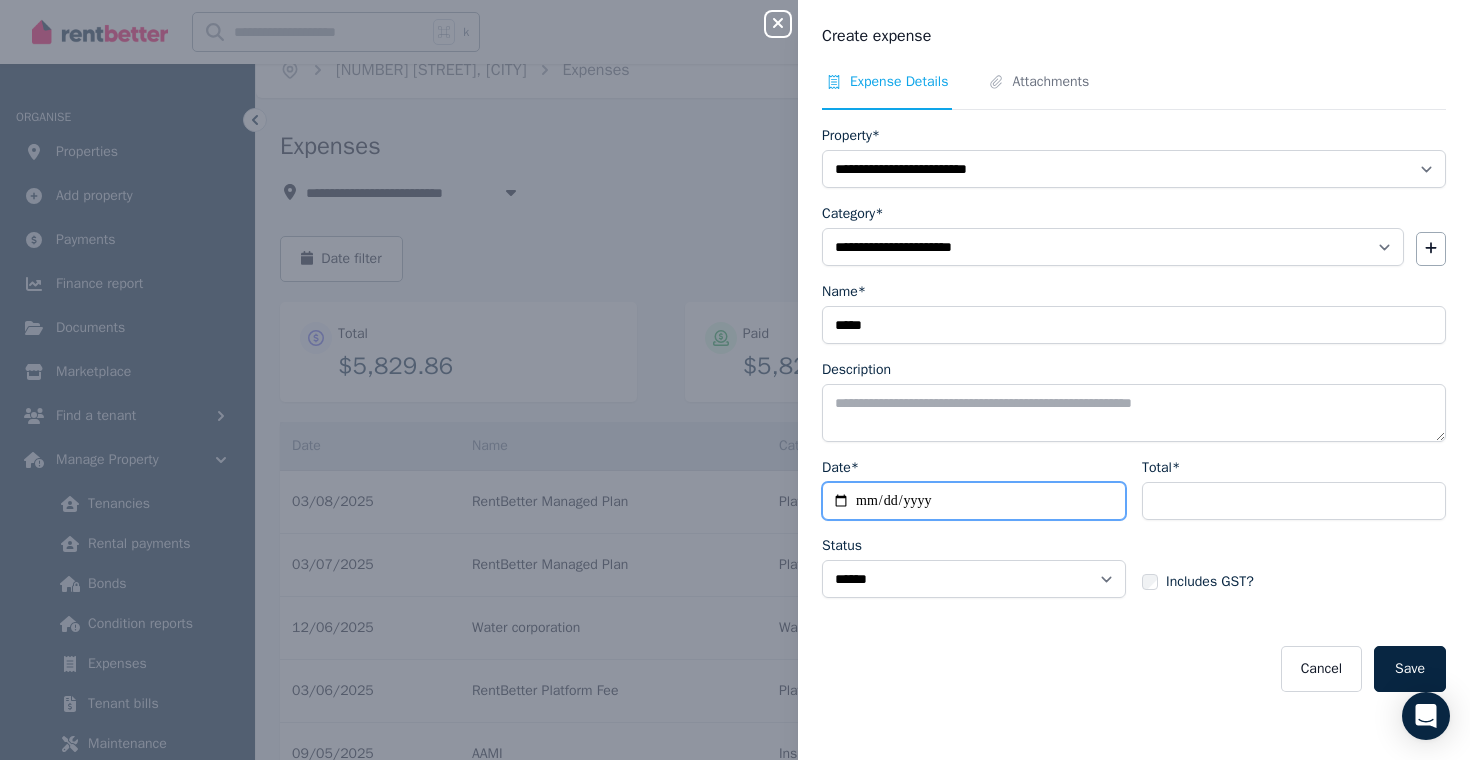 type on "**********" 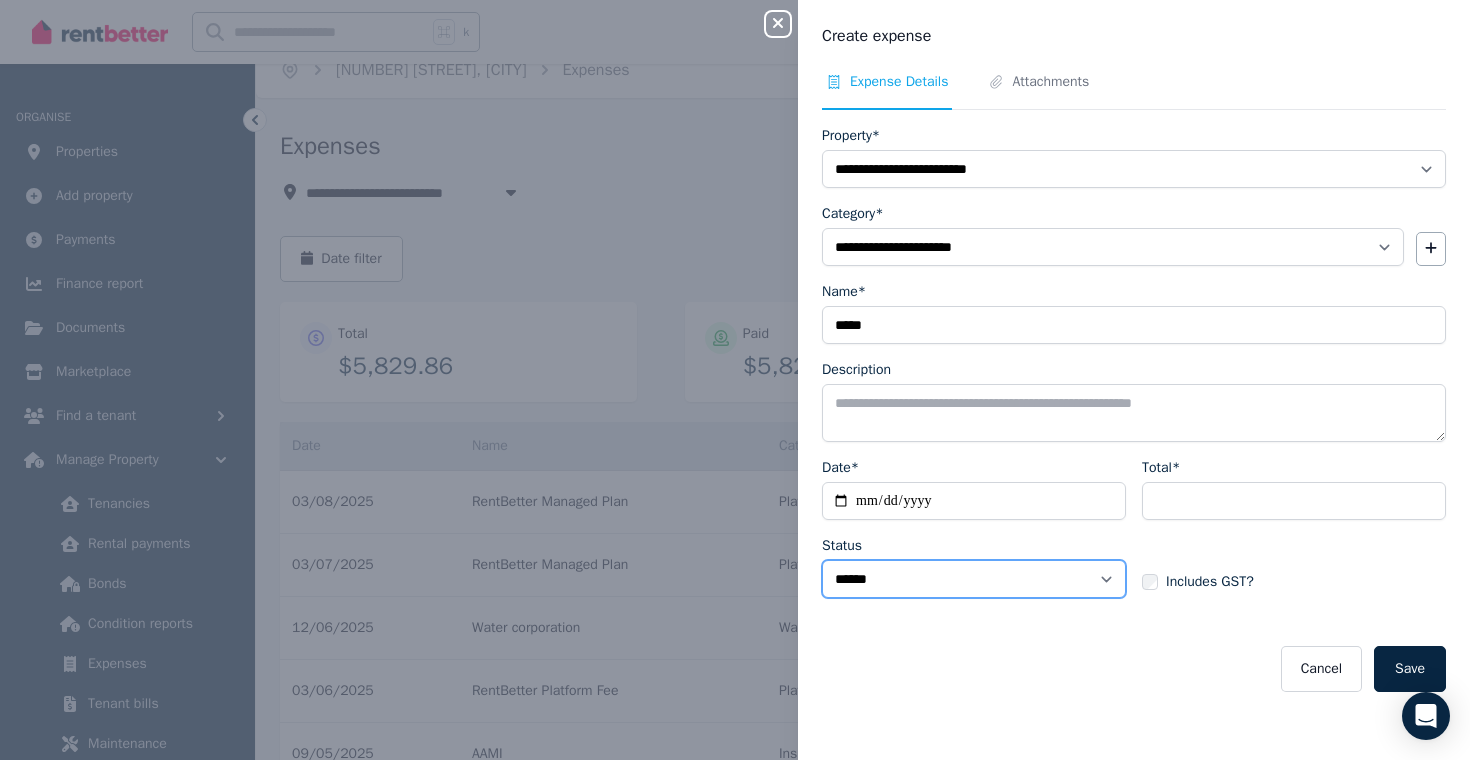 click on "****** ****" at bounding box center [974, 579] 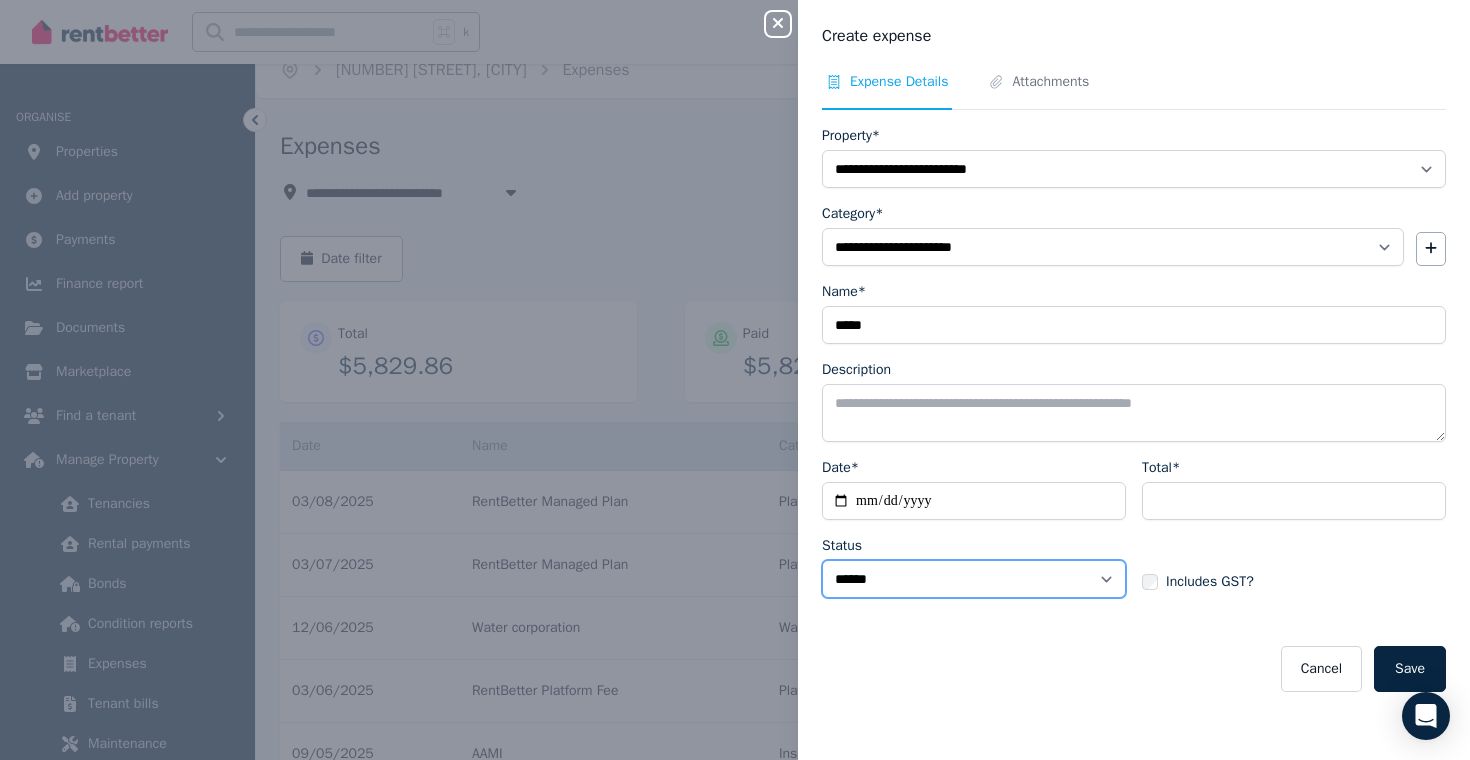 select on "**********" 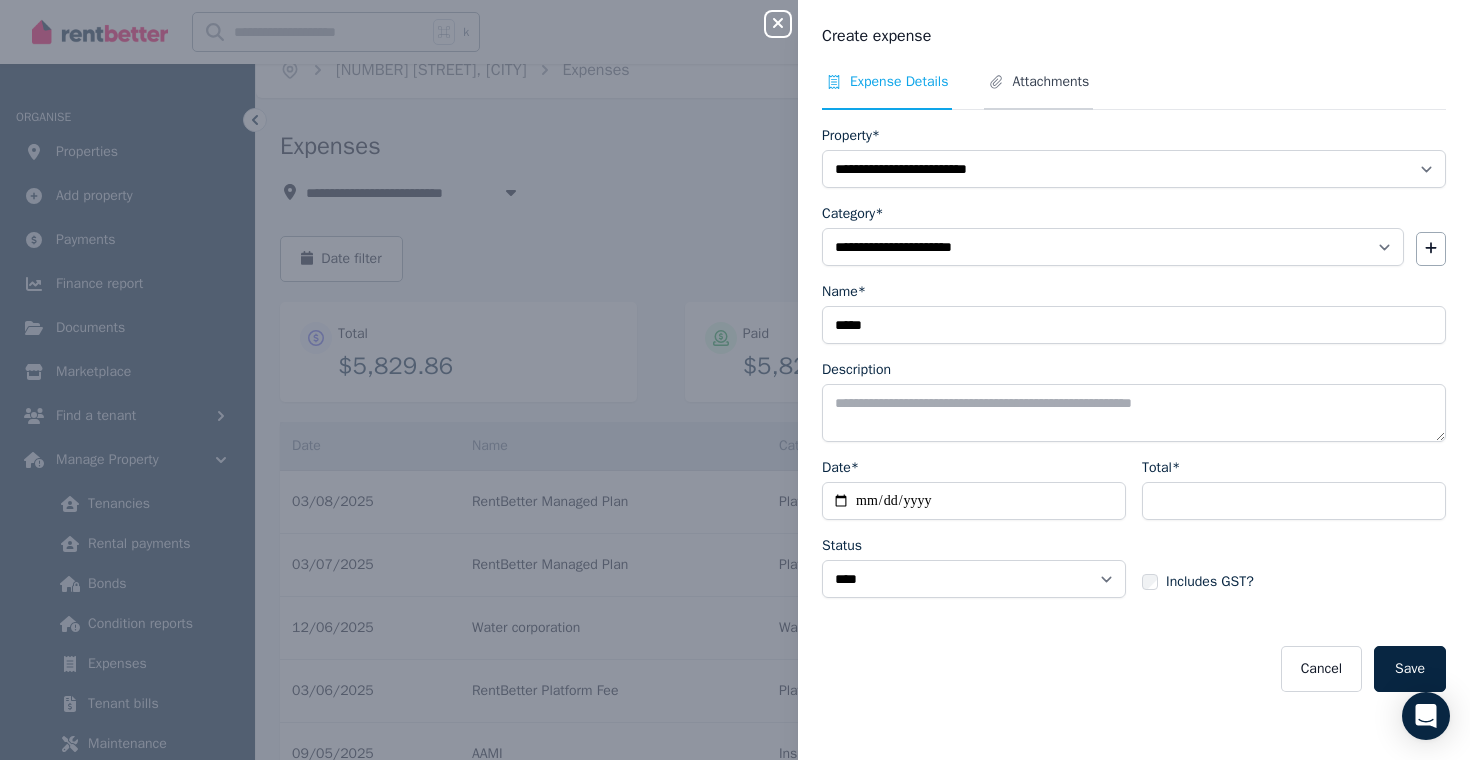 click on "Attachments" at bounding box center (1050, 82) 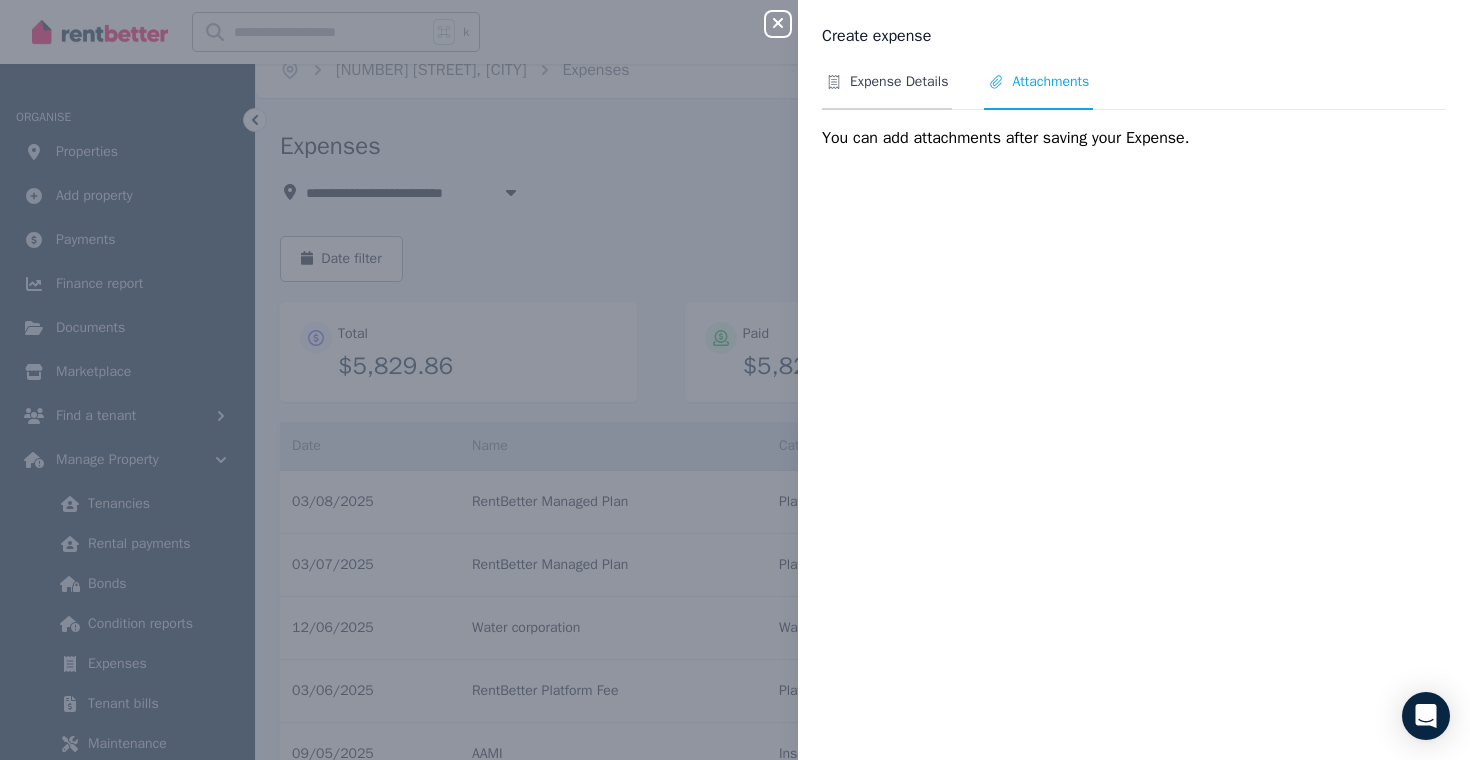 click on "Expense Details" at bounding box center [899, 82] 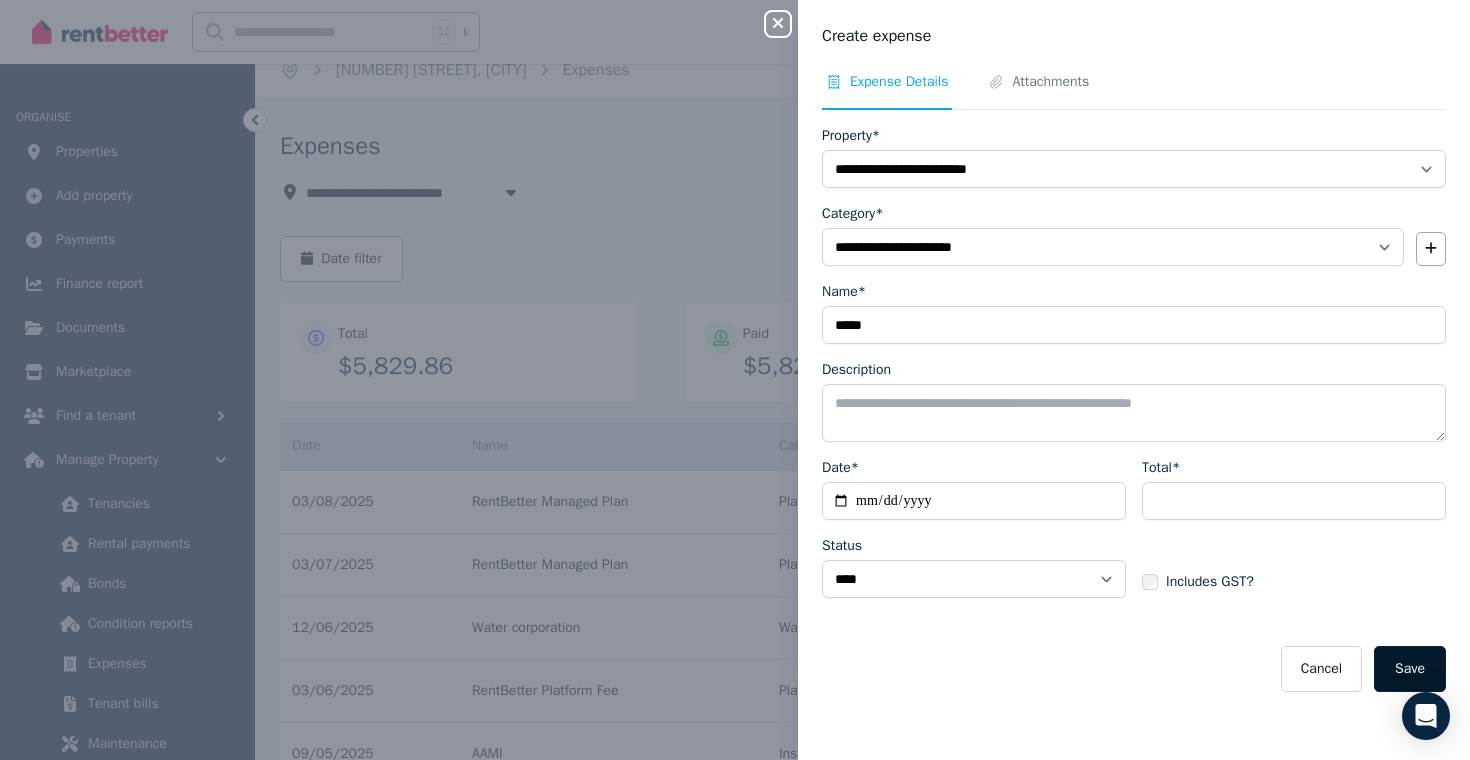click on "Save" at bounding box center [1410, 669] 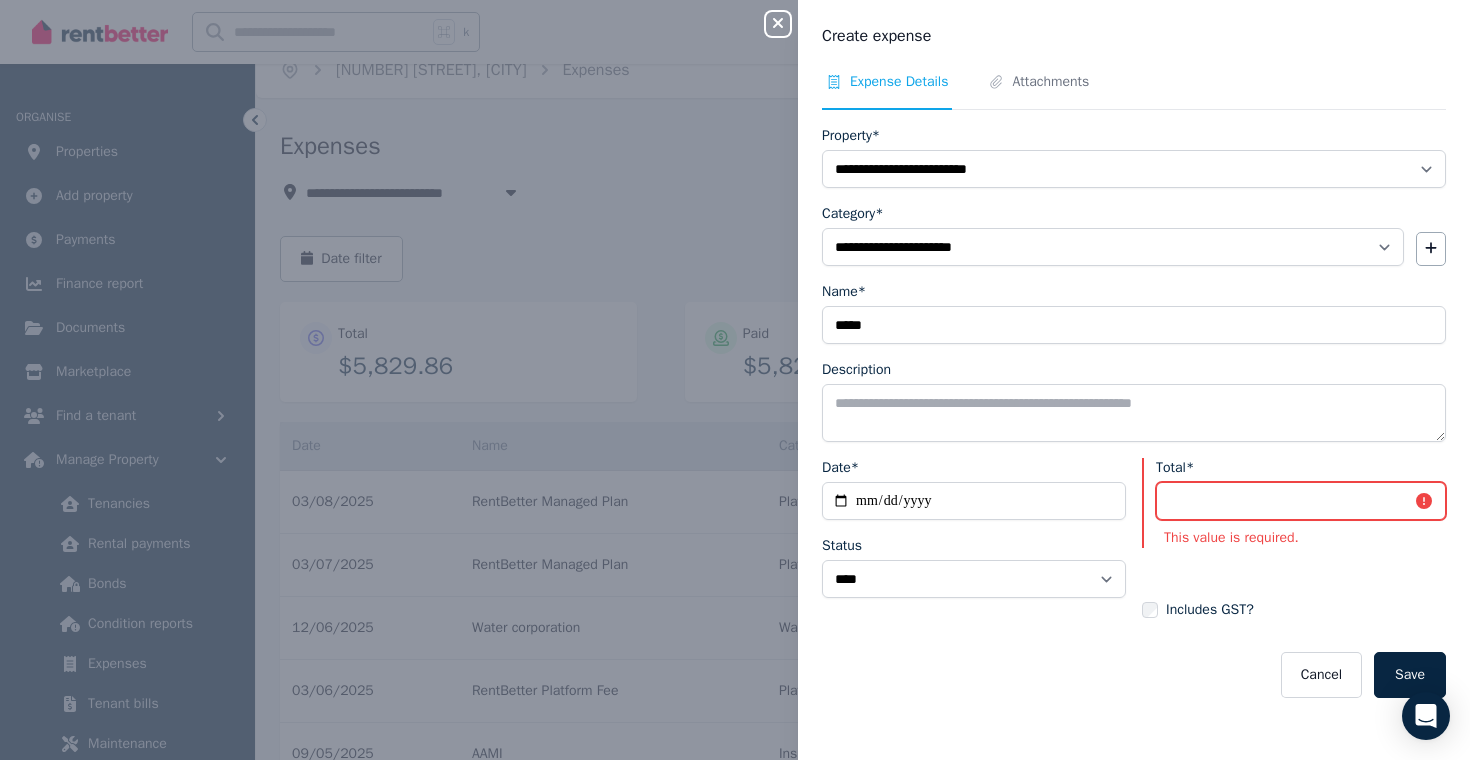 click on "Total*" at bounding box center [1301, 501] 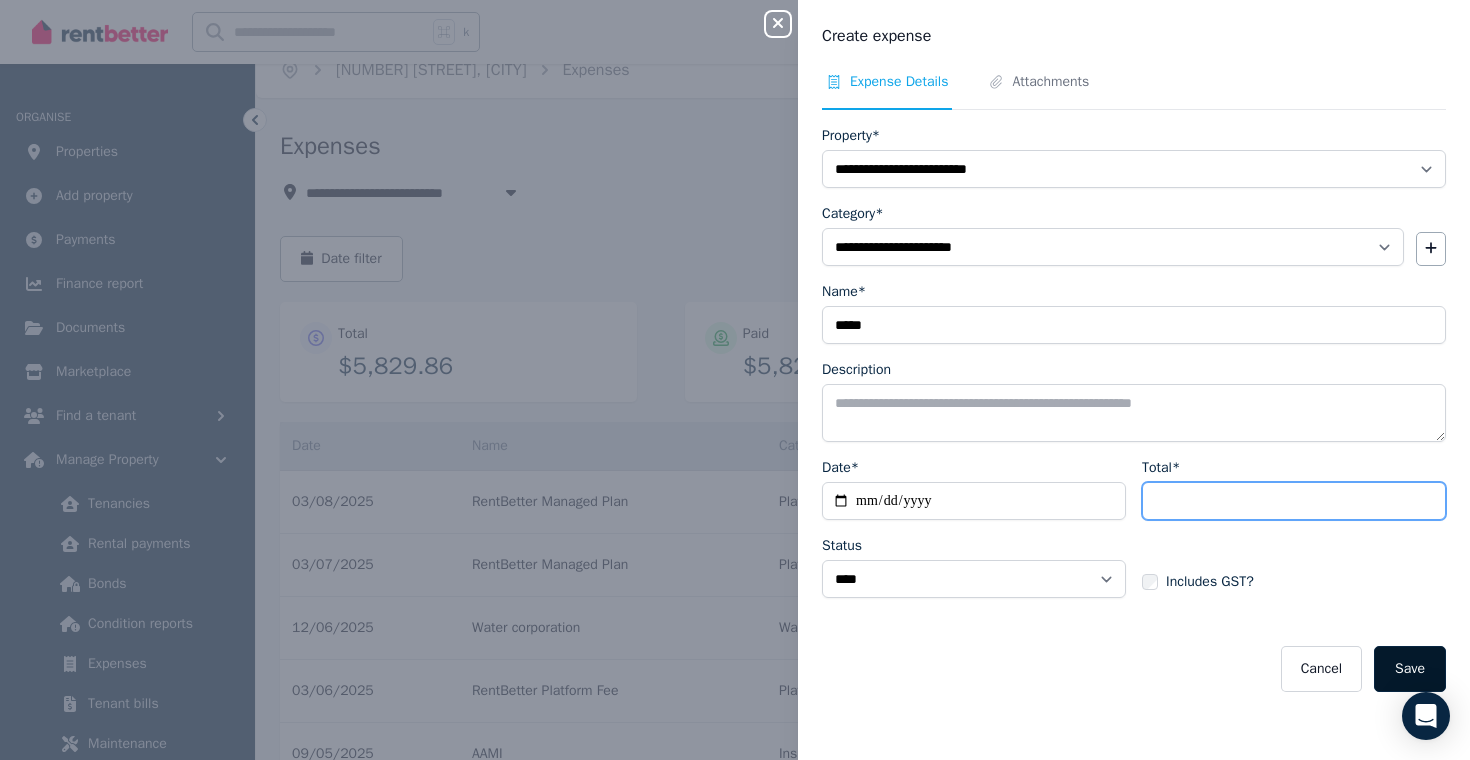type on "*******" 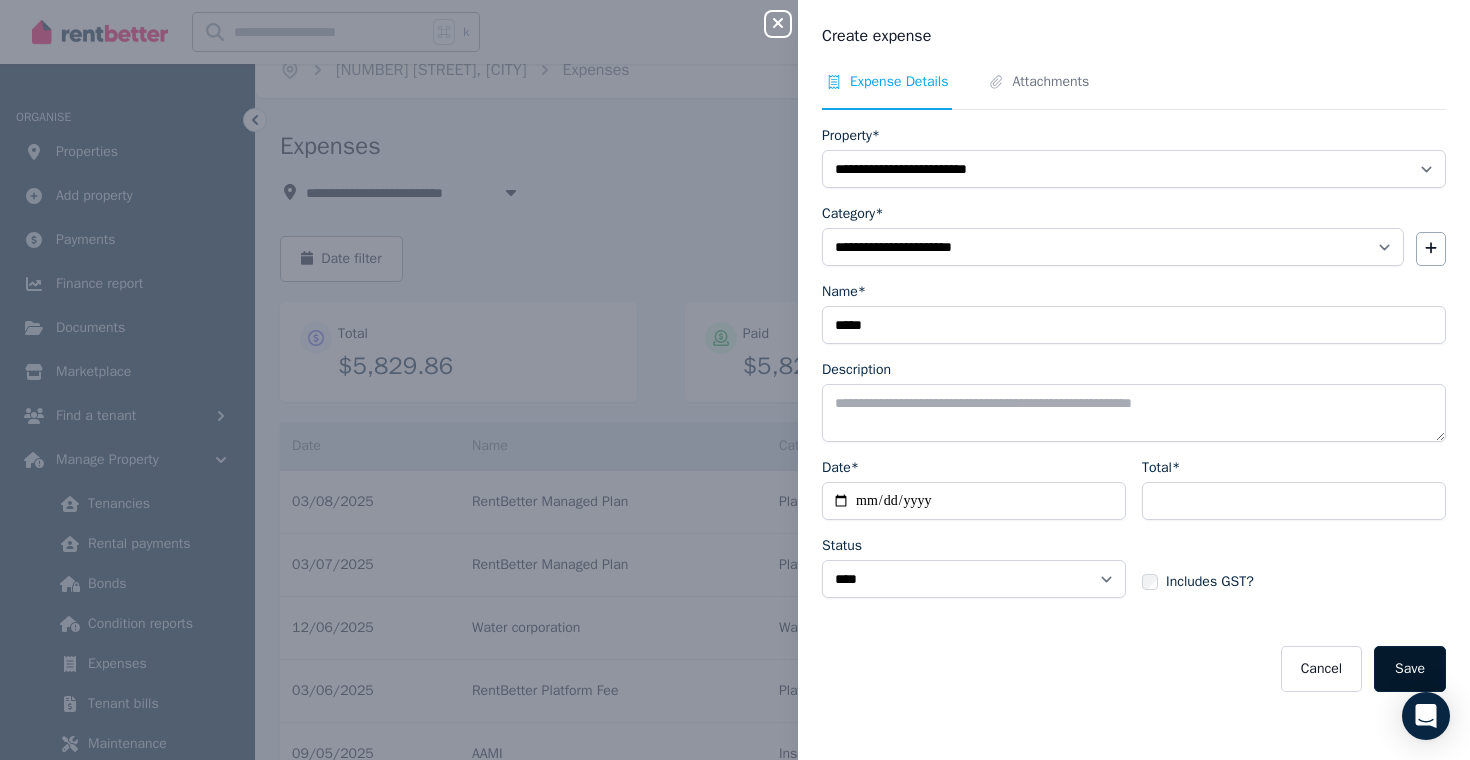 click on "Save" at bounding box center [1410, 669] 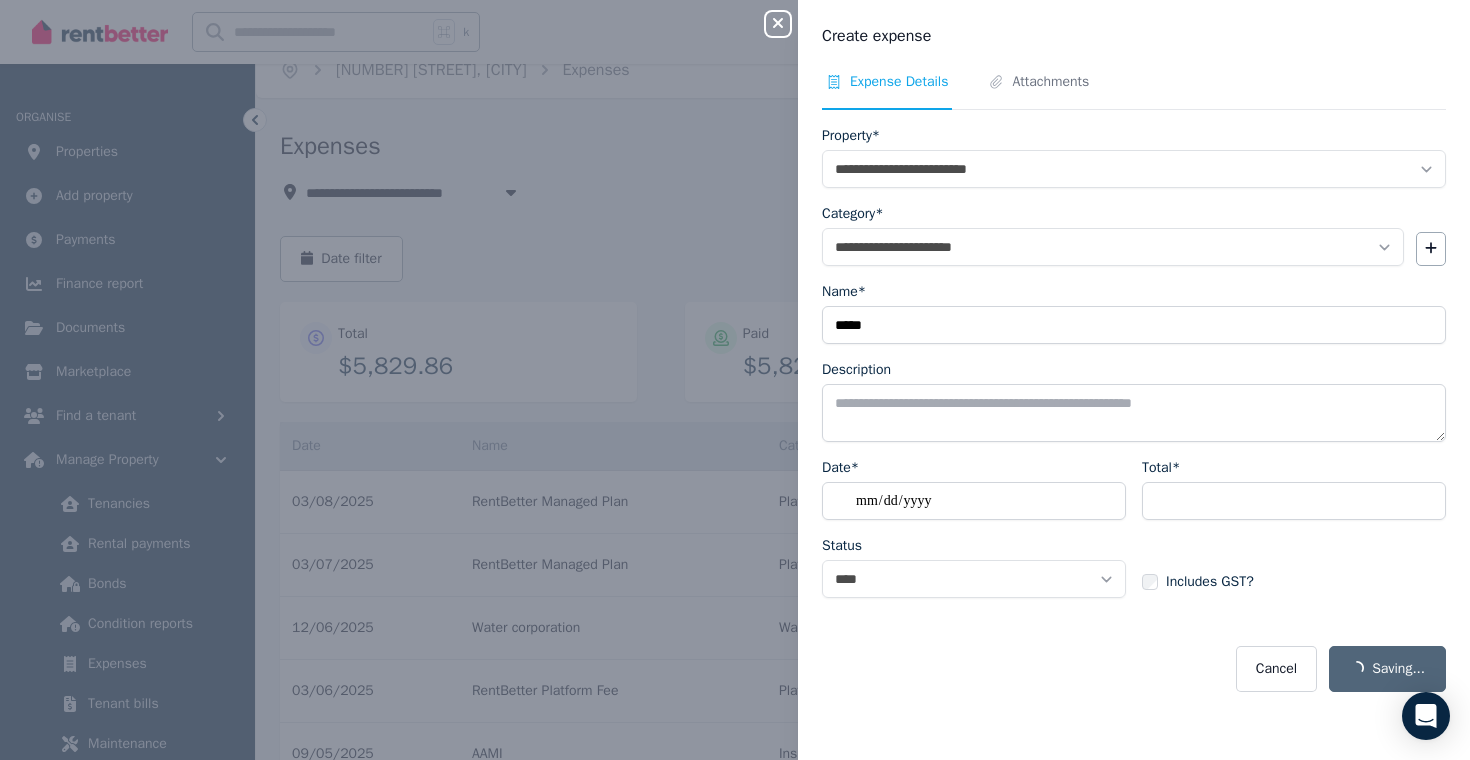 select on "**********" 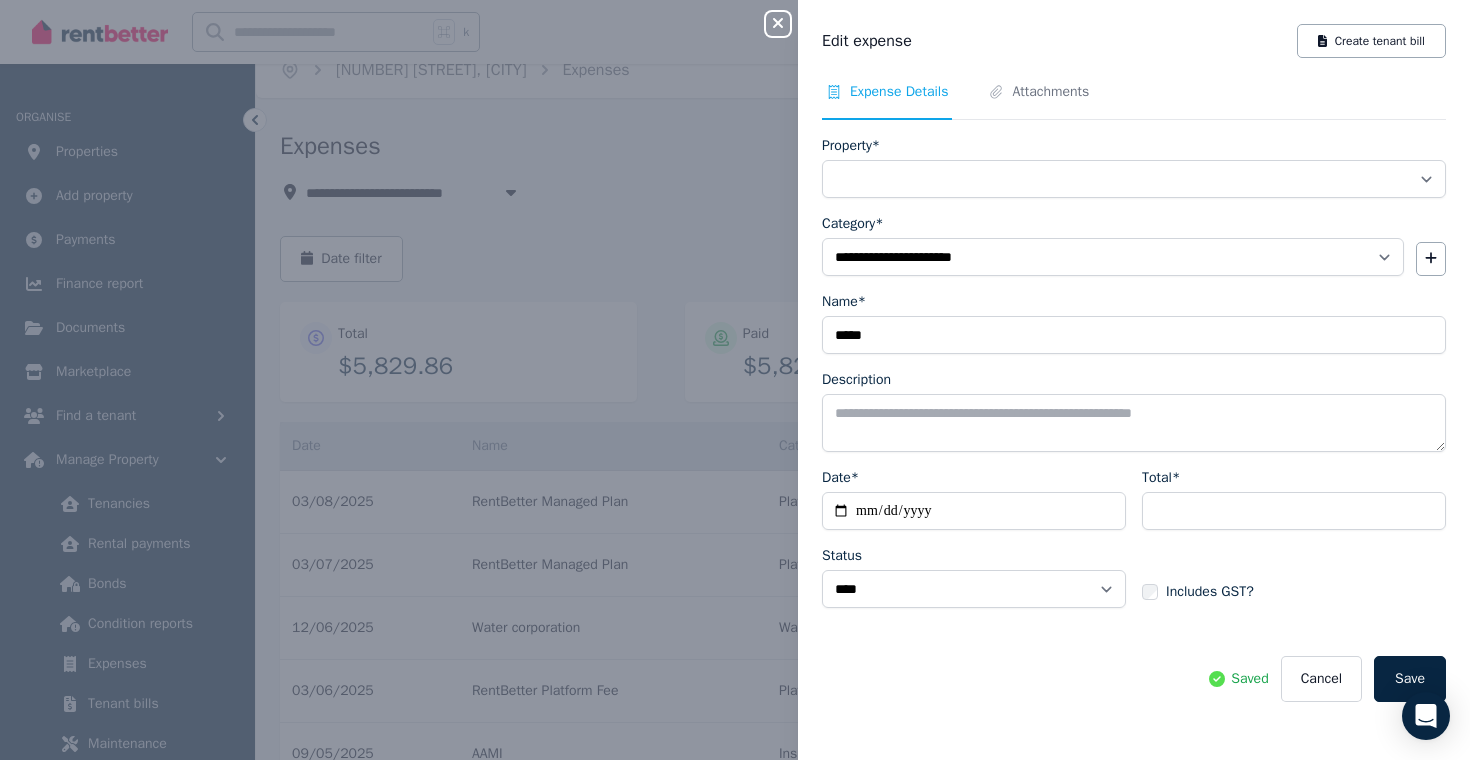 select on "**********" 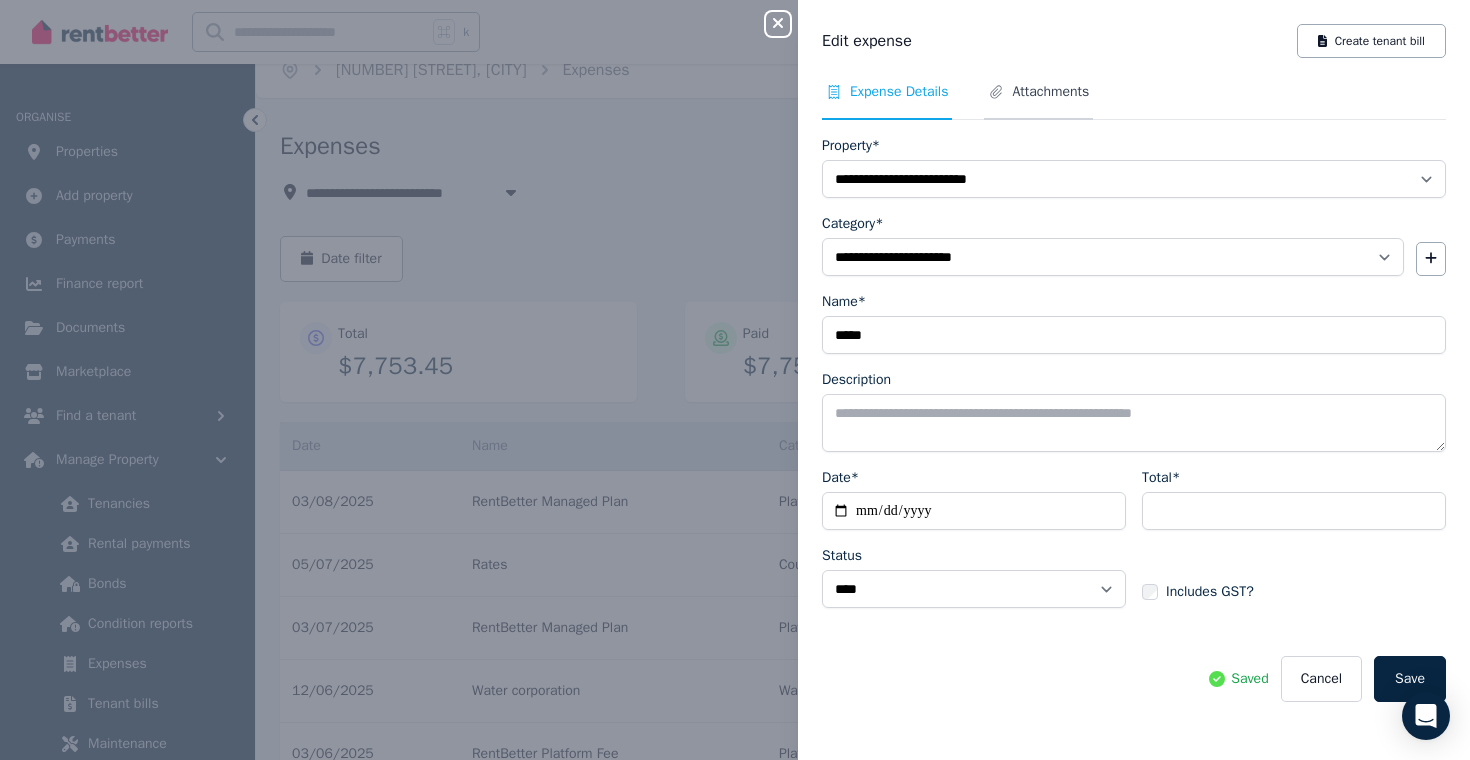 click on "Attachments" at bounding box center [1050, 92] 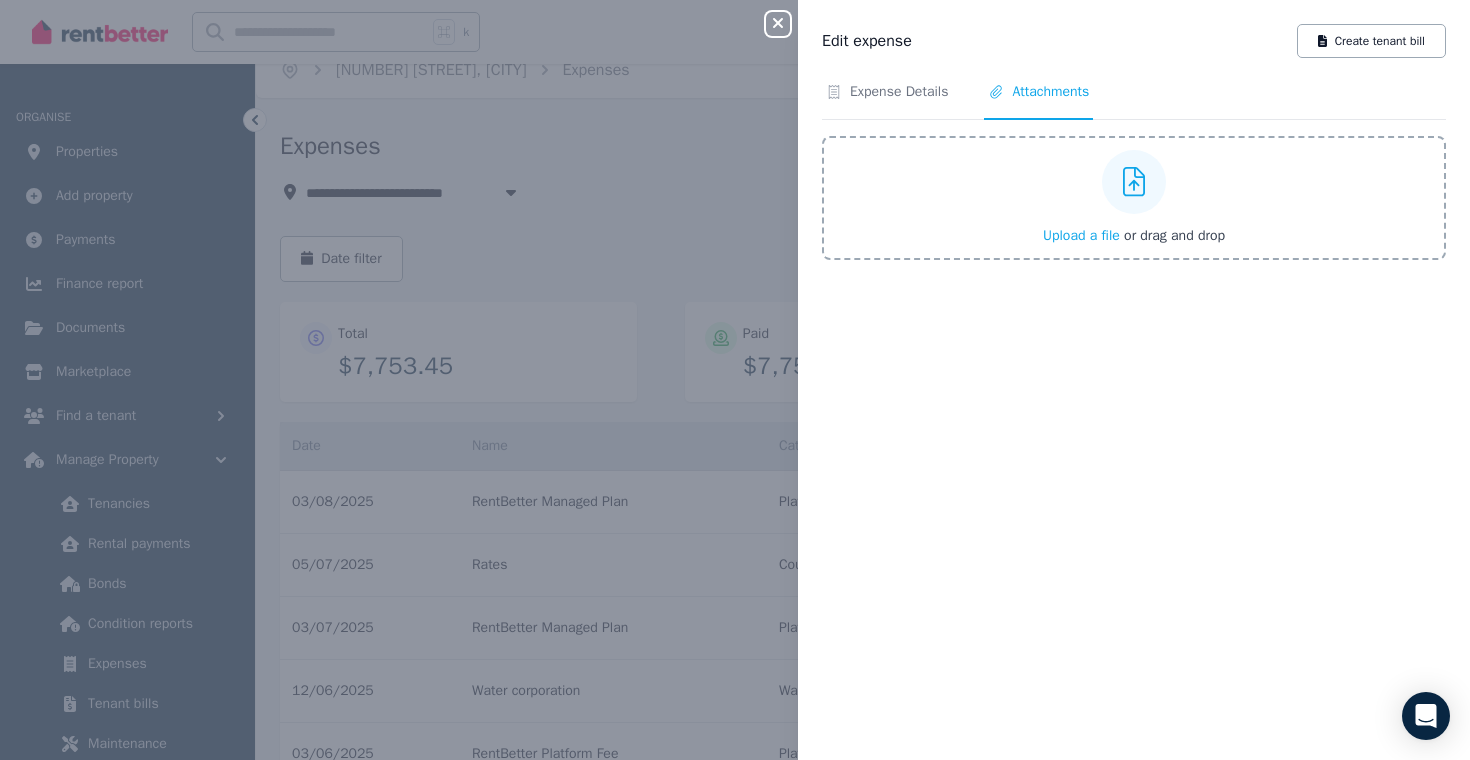 click at bounding box center (1134, 182) 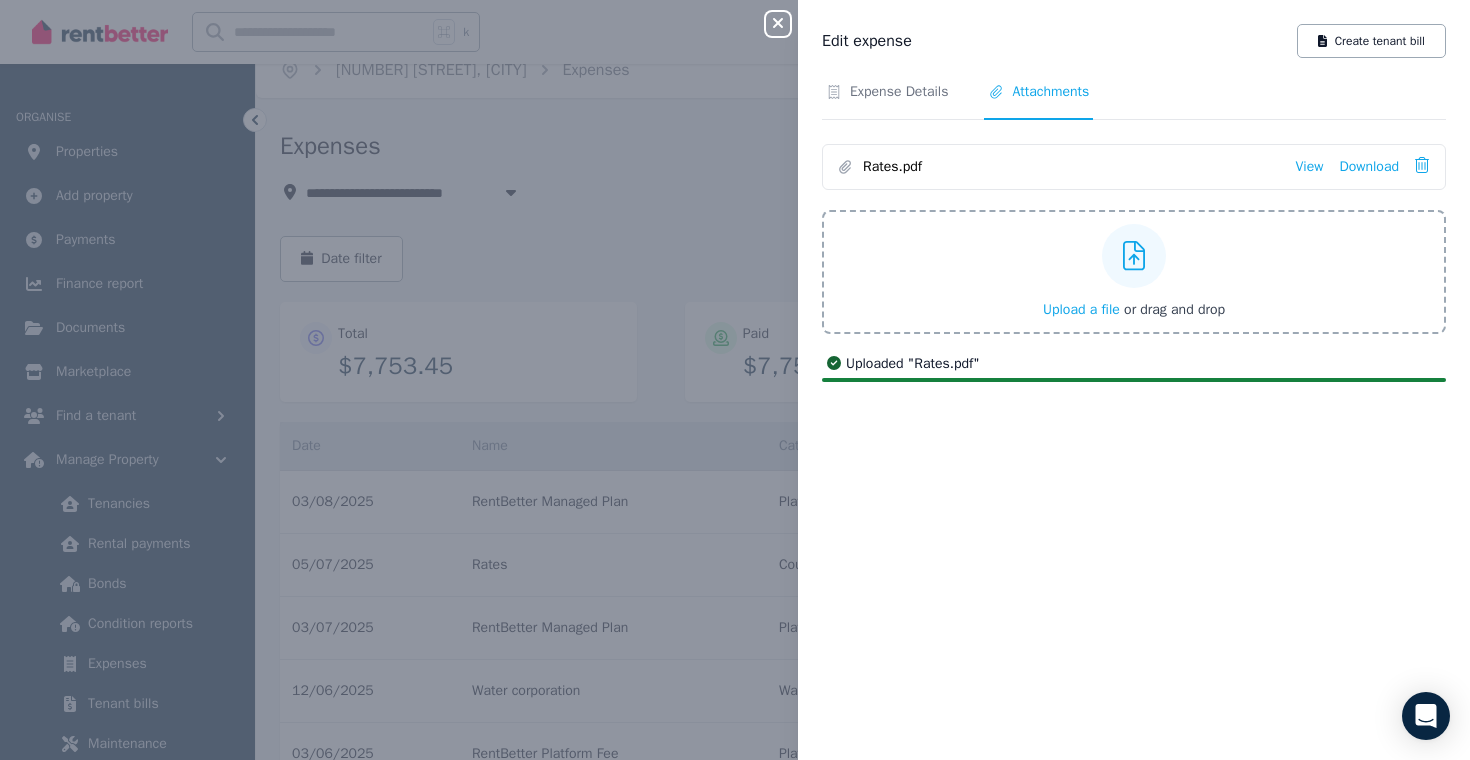 click 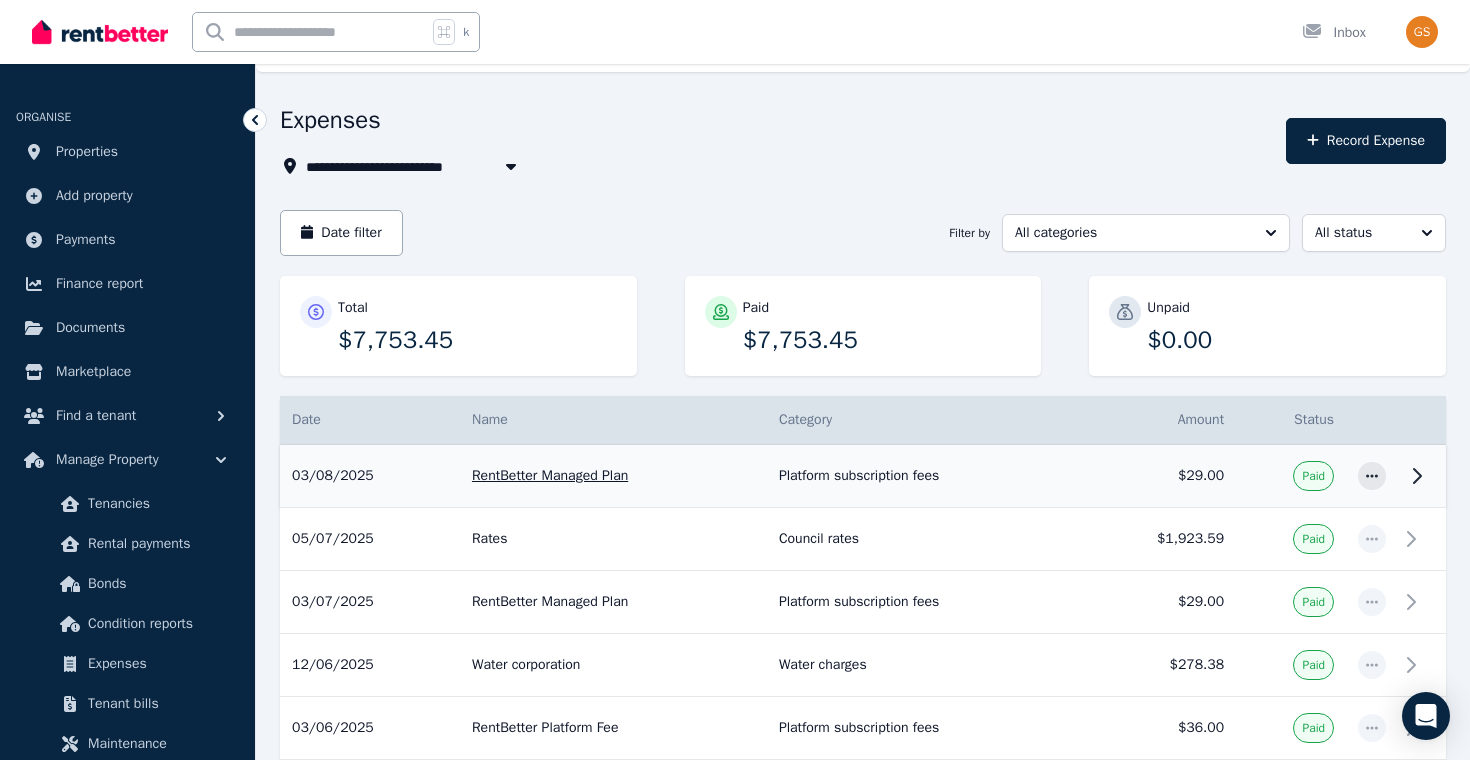 scroll, scrollTop: 51, scrollLeft: 0, axis: vertical 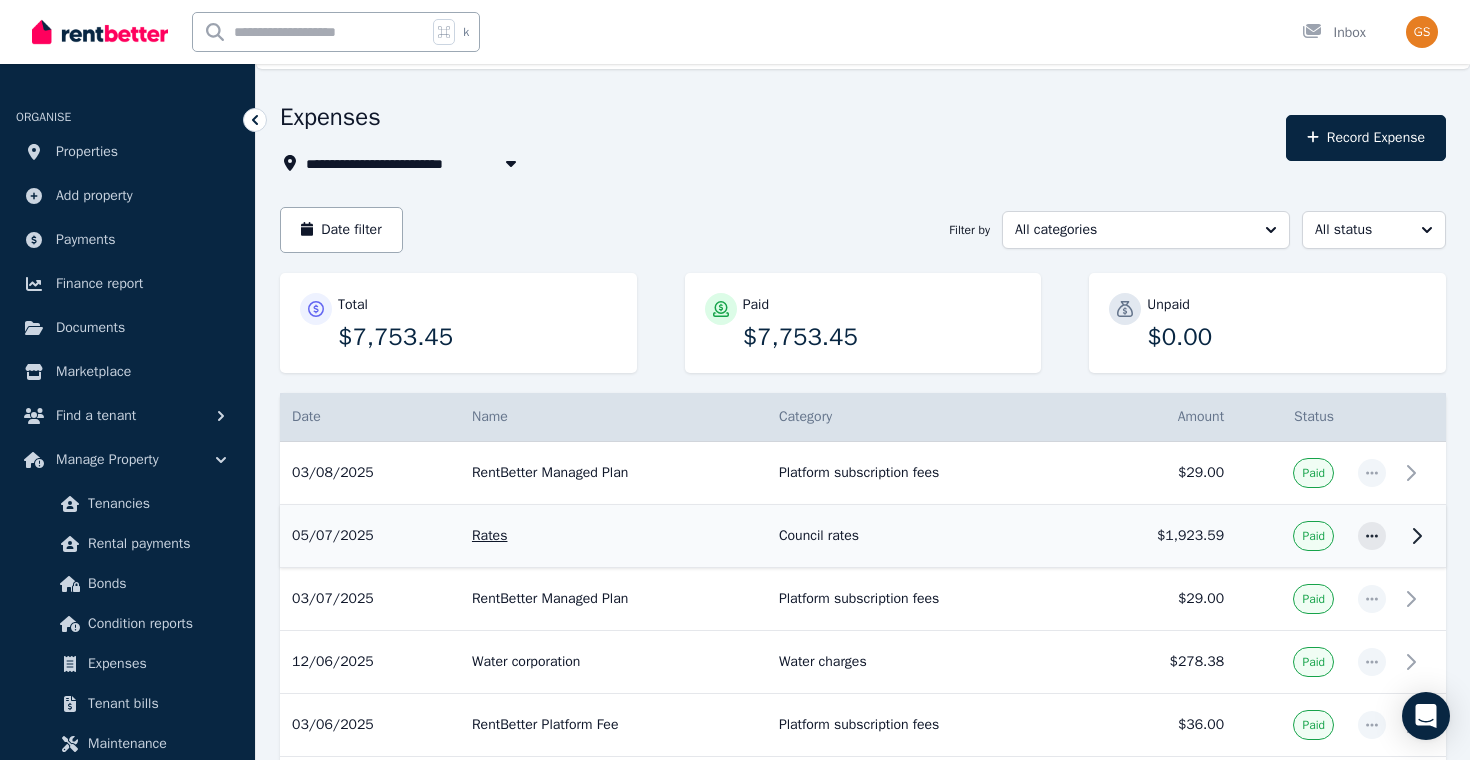 click on "Council rates" at bounding box center [924, 536] 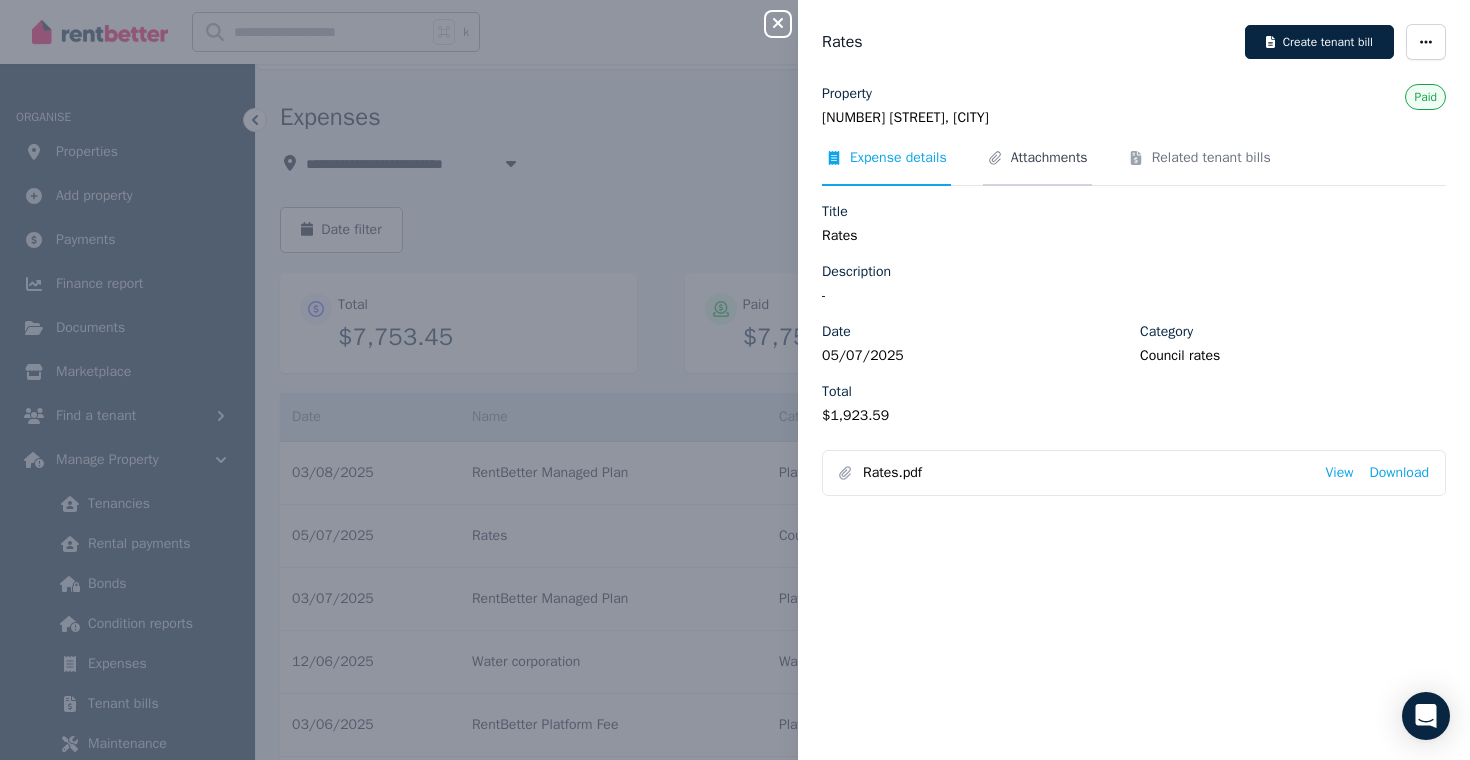 click on "Attachments" at bounding box center (1049, 158) 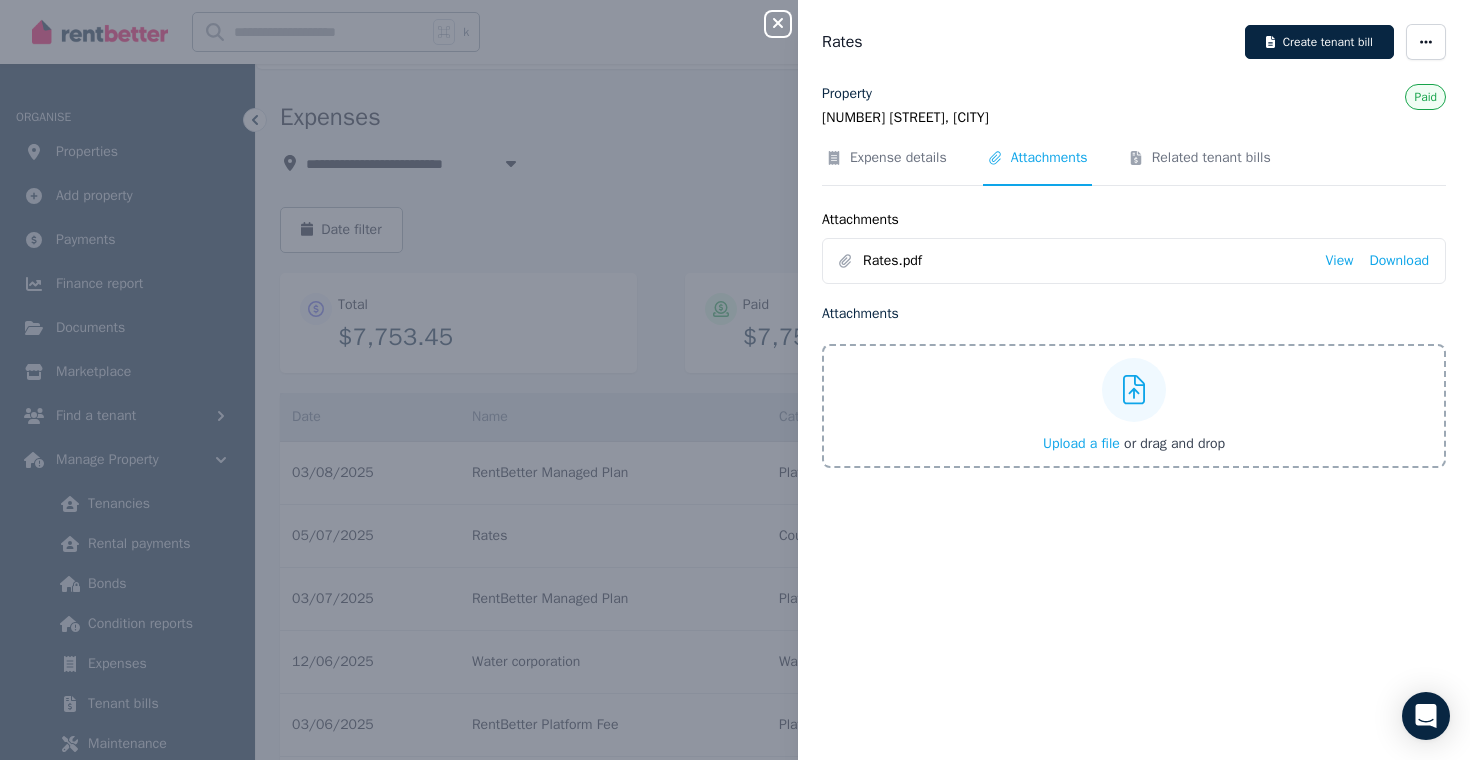 click on "Close panel Rates Create tenant bill Property [NUMBER] [STREET], [CITY] Paid Expense details Attachments Related tenant bills Attachments Rates.pdf View Download Attachments Upload a file   or drag and drop" at bounding box center (735, 380) 